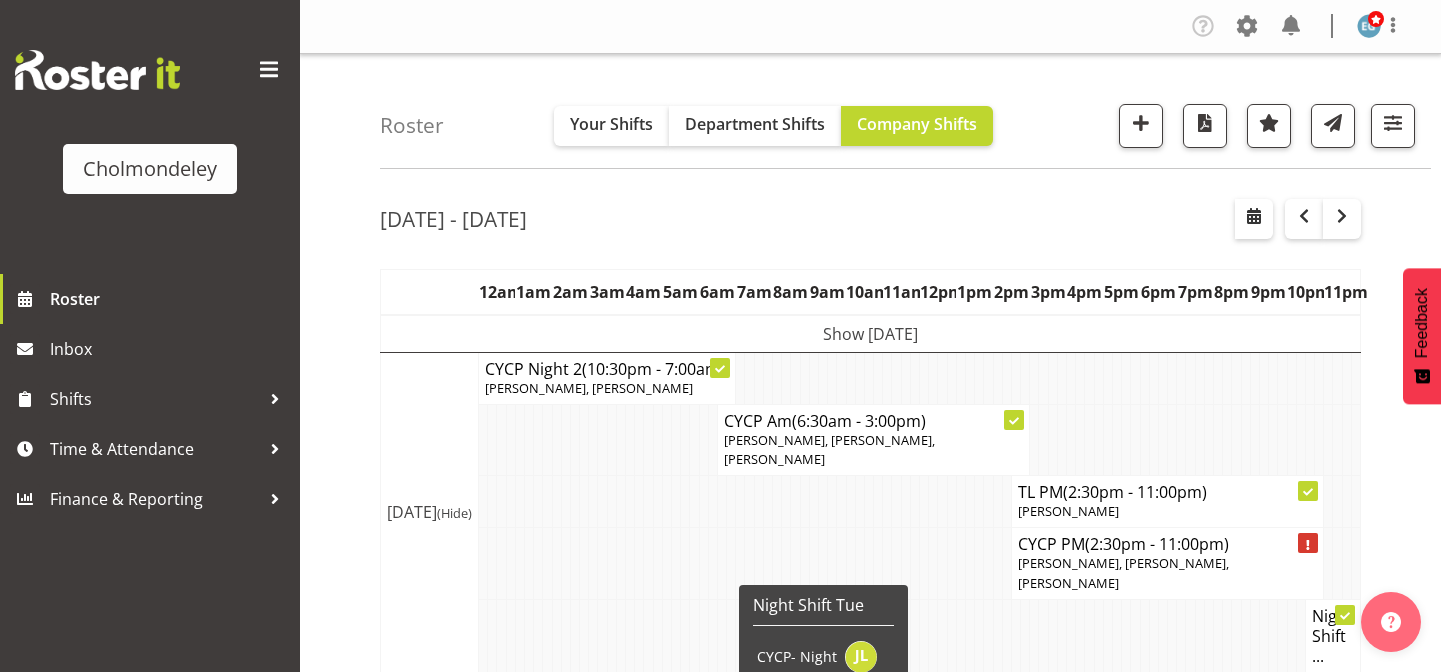 scroll, scrollTop: 0, scrollLeft: 0, axis: both 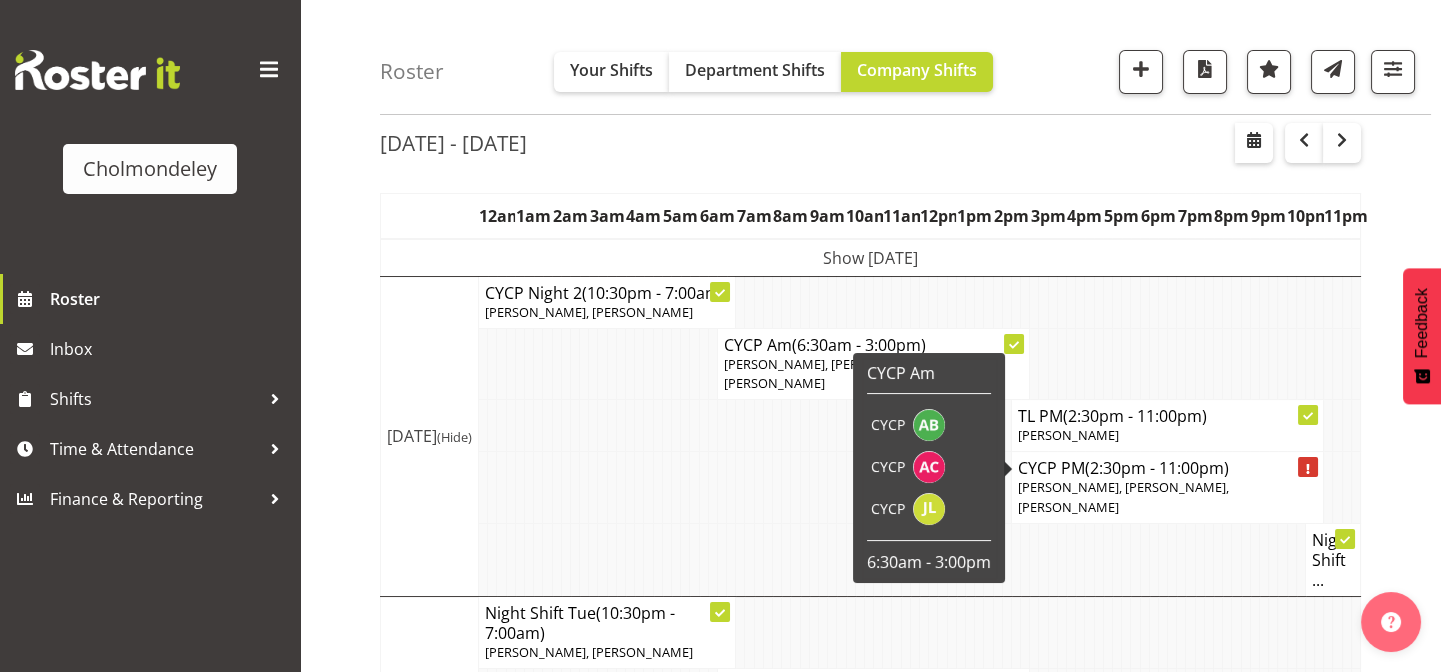 click 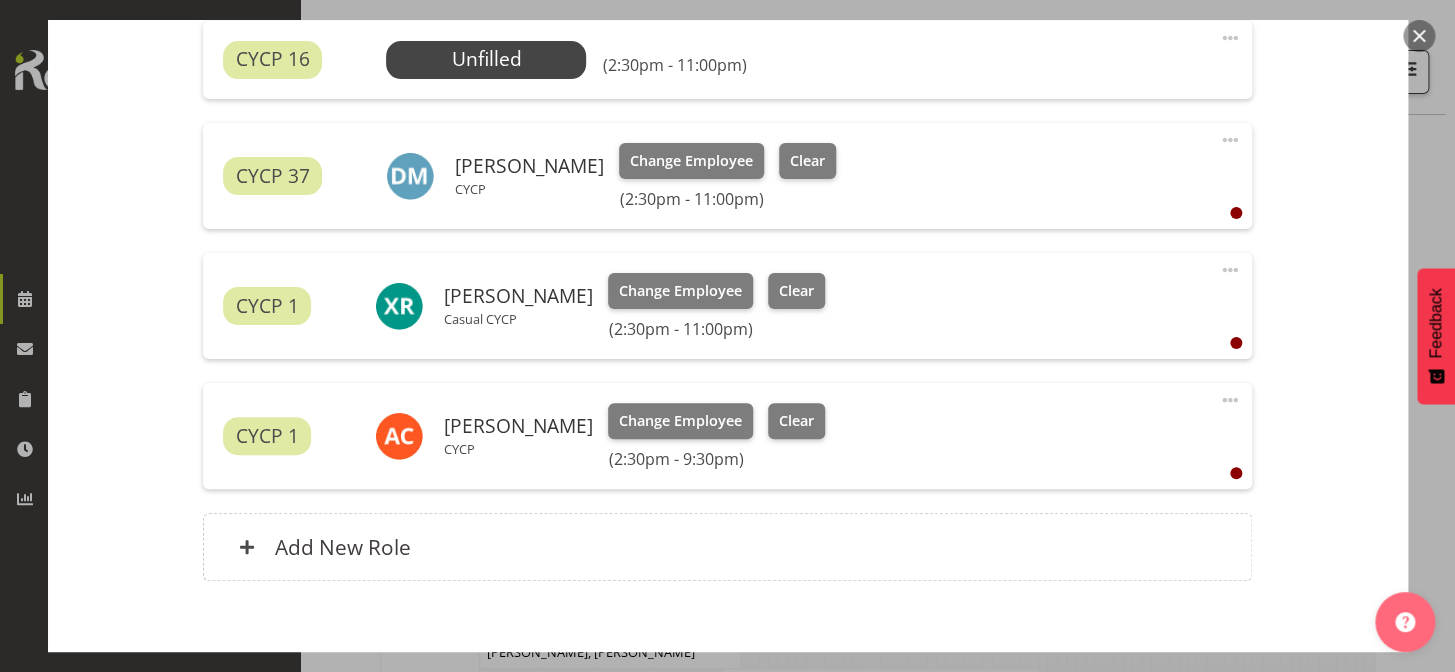 scroll, scrollTop: 818, scrollLeft: 0, axis: vertical 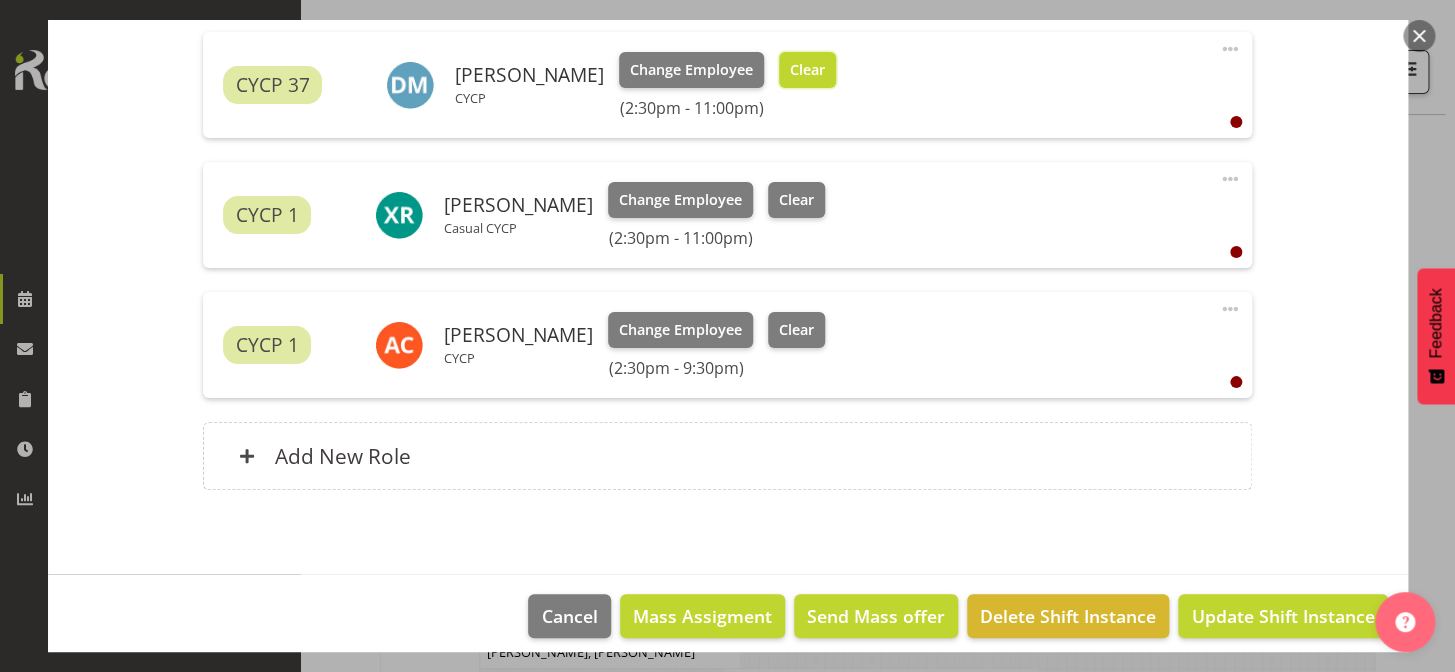 click on "Clear" at bounding box center [807, 70] 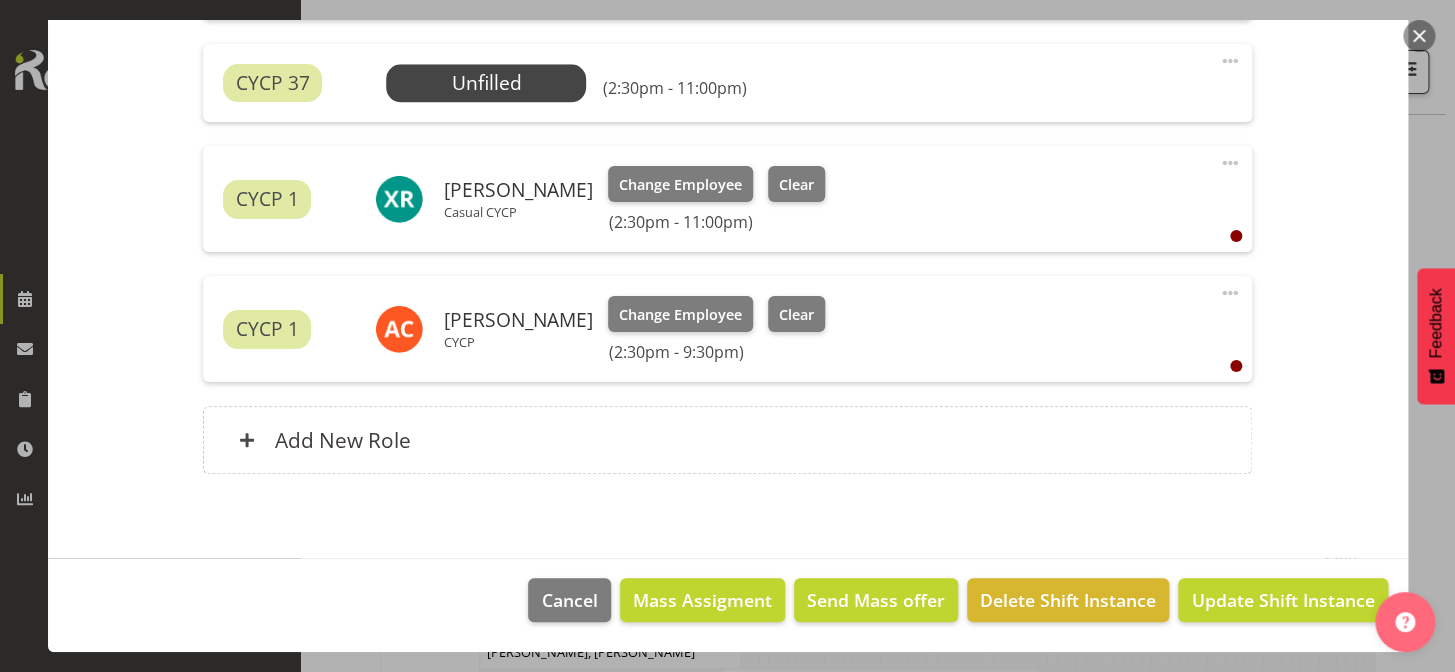 scroll, scrollTop: 805, scrollLeft: 0, axis: vertical 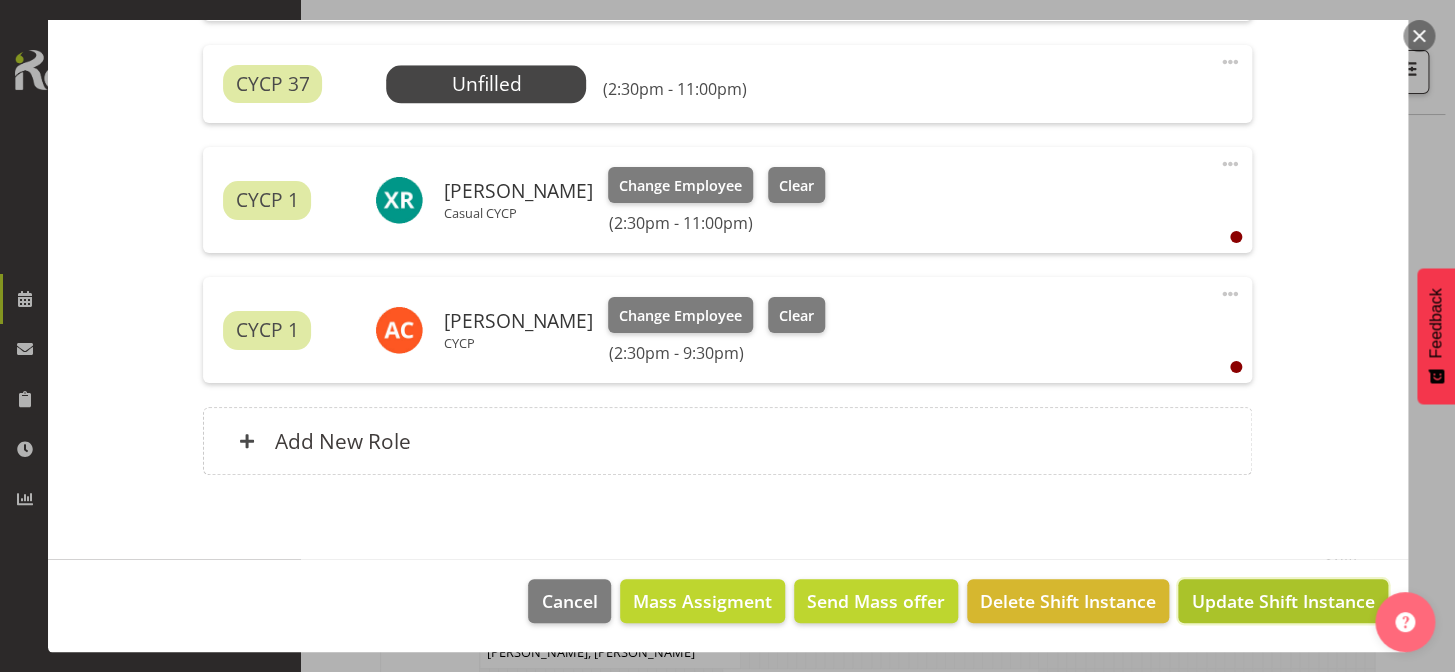 click on "Update Shift Instance" at bounding box center [1282, 601] 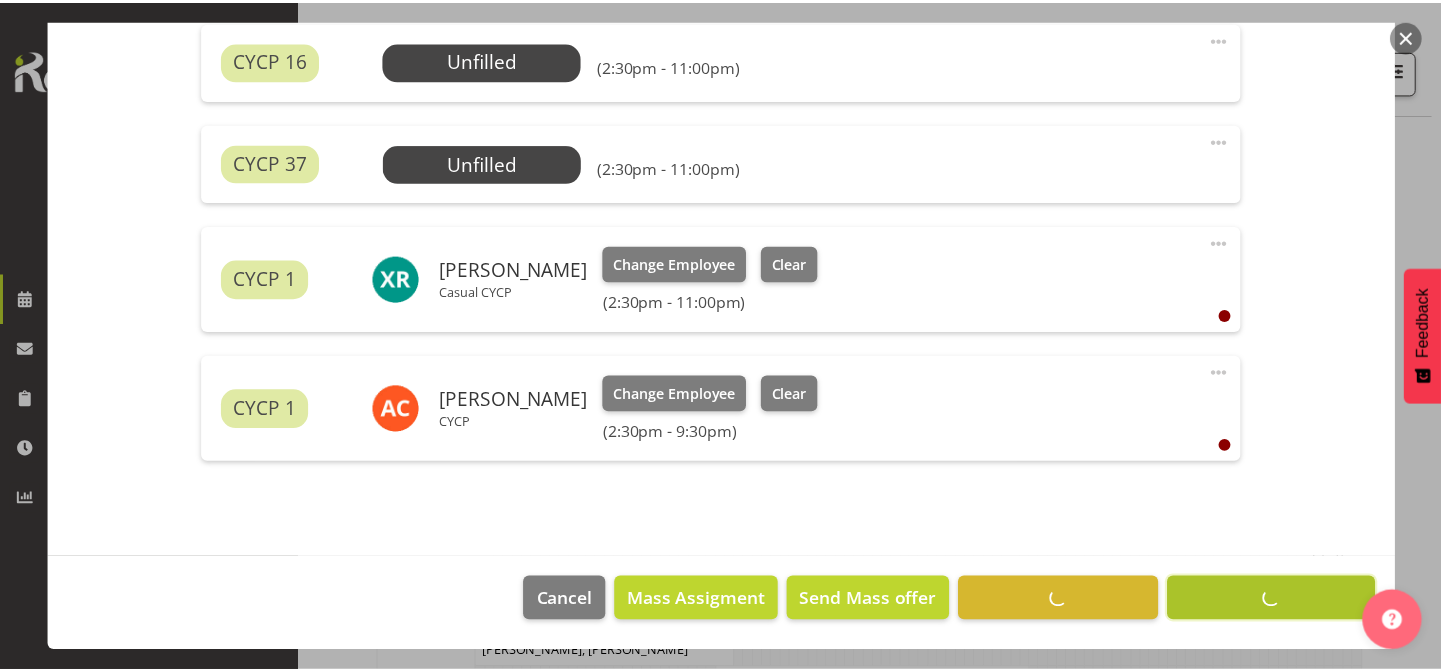 scroll, scrollTop: 725, scrollLeft: 0, axis: vertical 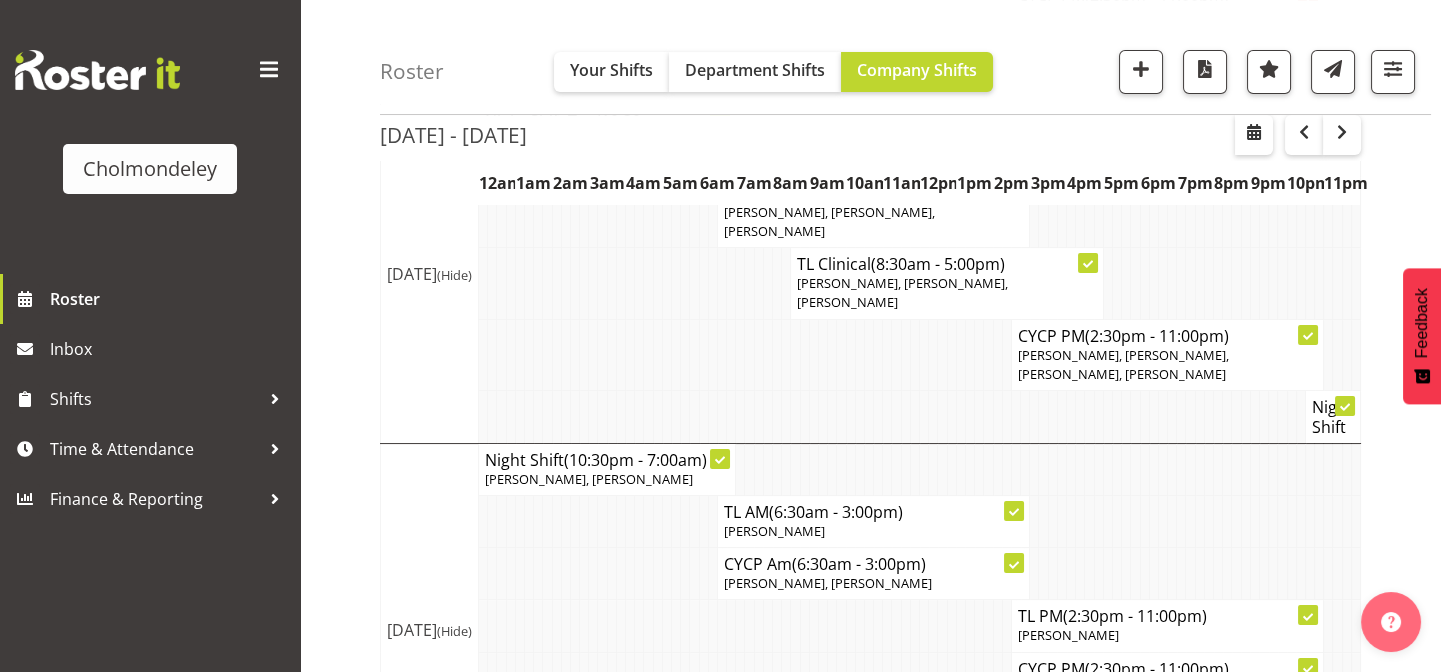 click at bounding box center (720, 459) 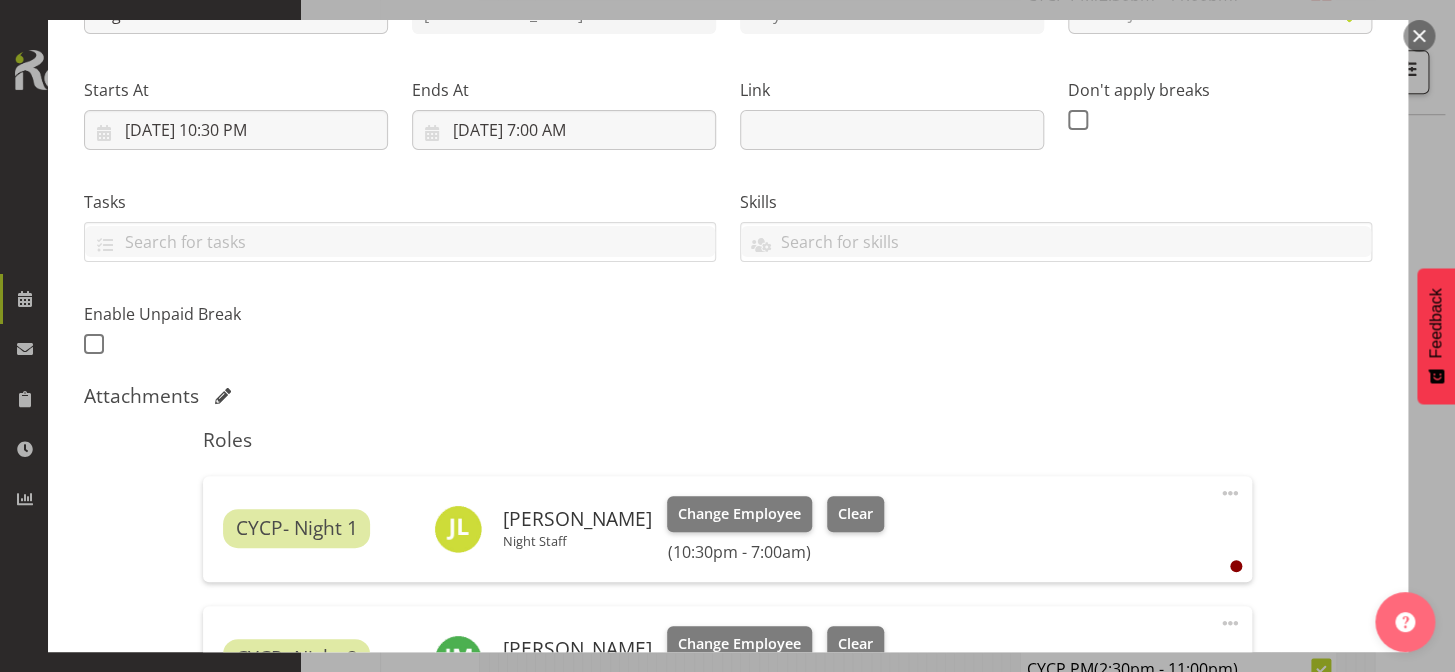 scroll, scrollTop: 600, scrollLeft: 0, axis: vertical 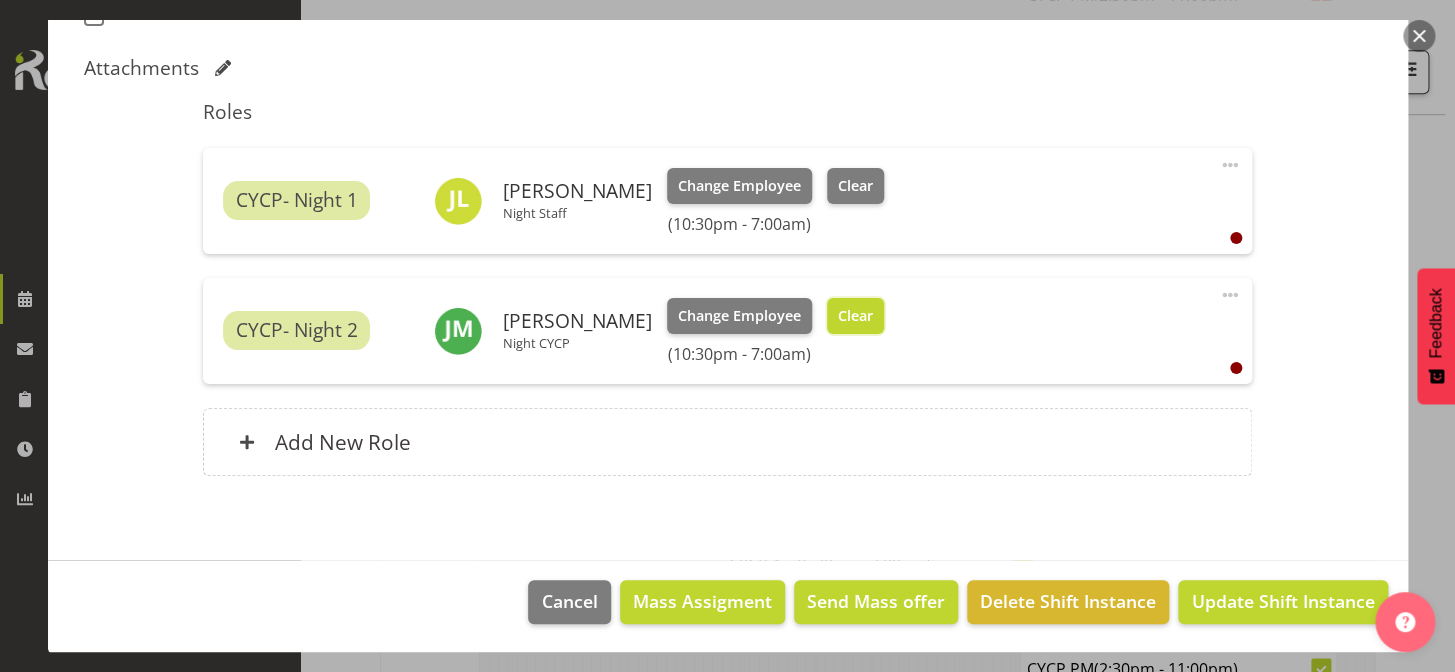 click on "Clear" at bounding box center (855, 316) 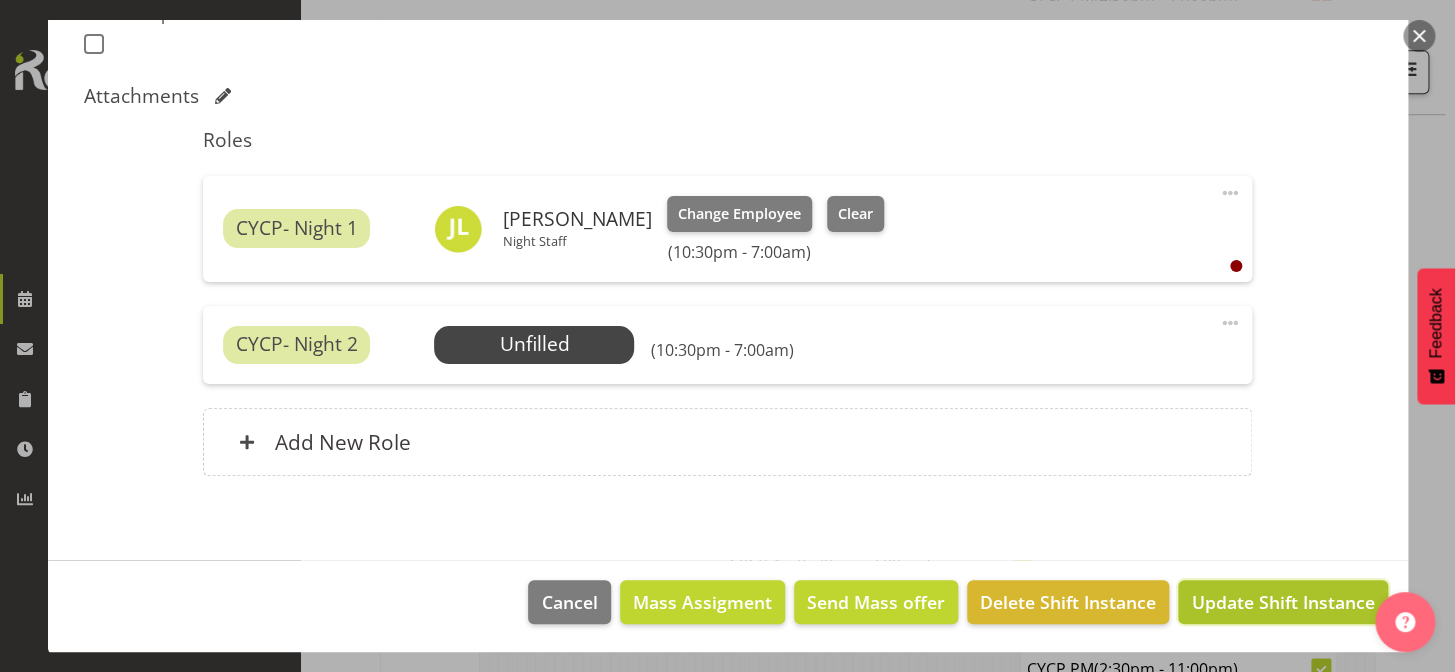 click on "Update Shift Instance" at bounding box center (1282, 602) 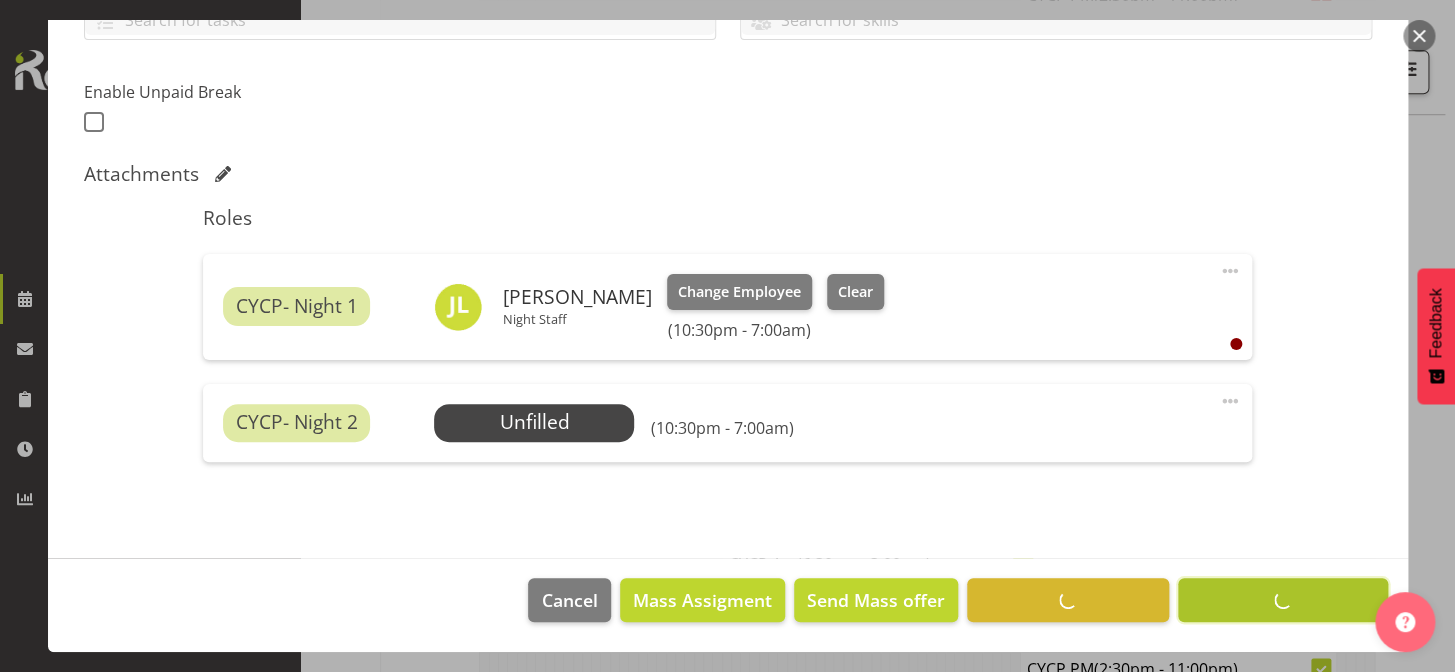 scroll, scrollTop: 493, scrollLeft: 0, axis: vertical 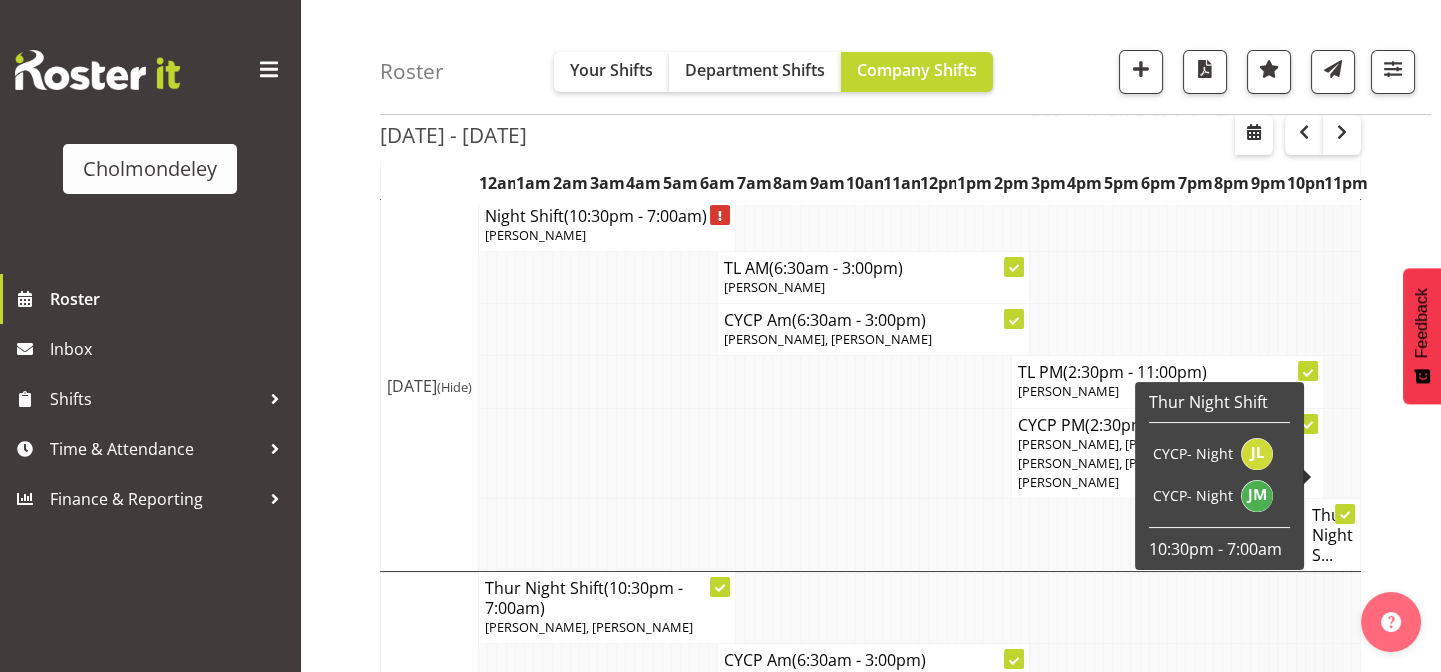 click on "[DATE] - [DATE]           [DATE] - [DATE] [DATE] Day Week Fortnight Month calendar Month Agenda Time Scale [DATE], [DATE], [DATE], [DATE], [DATE], [DATE], [DATE], [DATE]
This roster is not published yet, please come back later to view your shifts.
Generating Roster   Please wait while we generate the roster, this should take no more than 30
seconds.
12am
1am
2am
3am
4am
5am
6am
7am
8am
9am
10am
(Hide)" at bounding box center [910, 391] 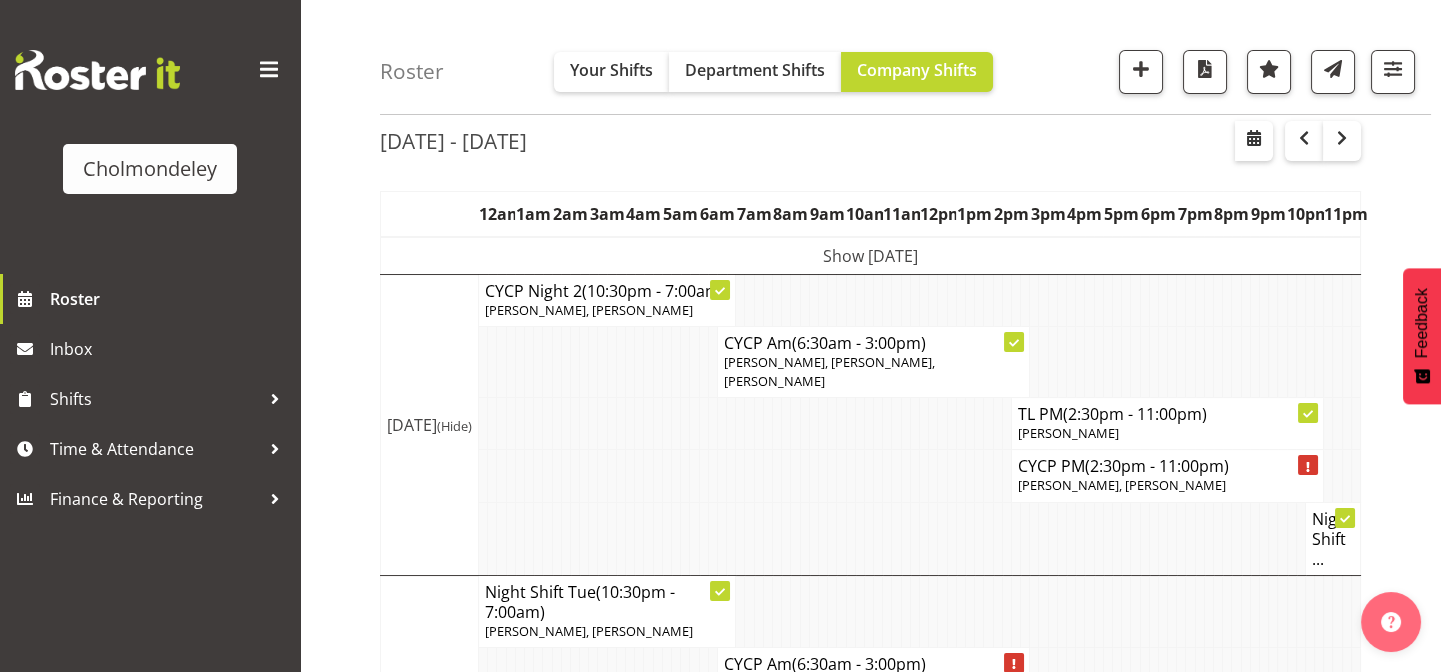 scroll, scrollTop: 72, scrollLeft: 0, axis: vertical 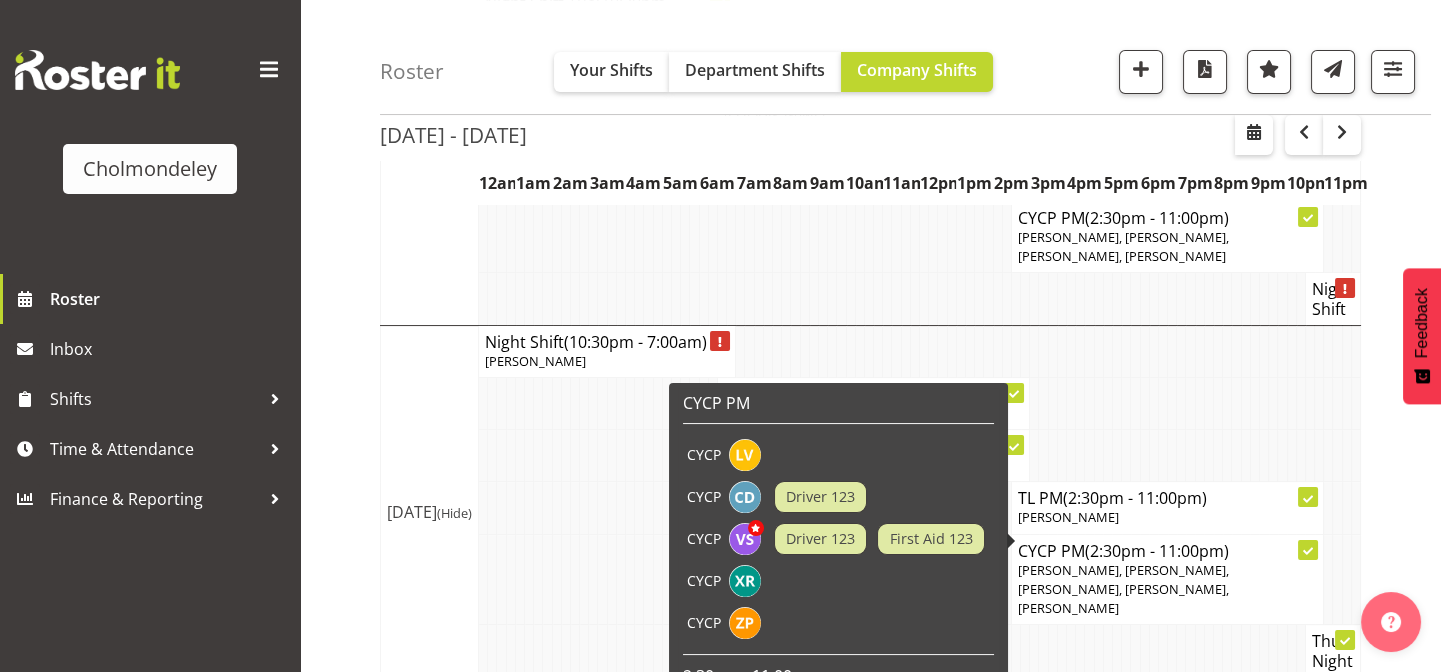 drag, startPoint x: 1278, startPoint y: 531, endPoint x: 1202, endPoint y: 535, distance: 76.105194 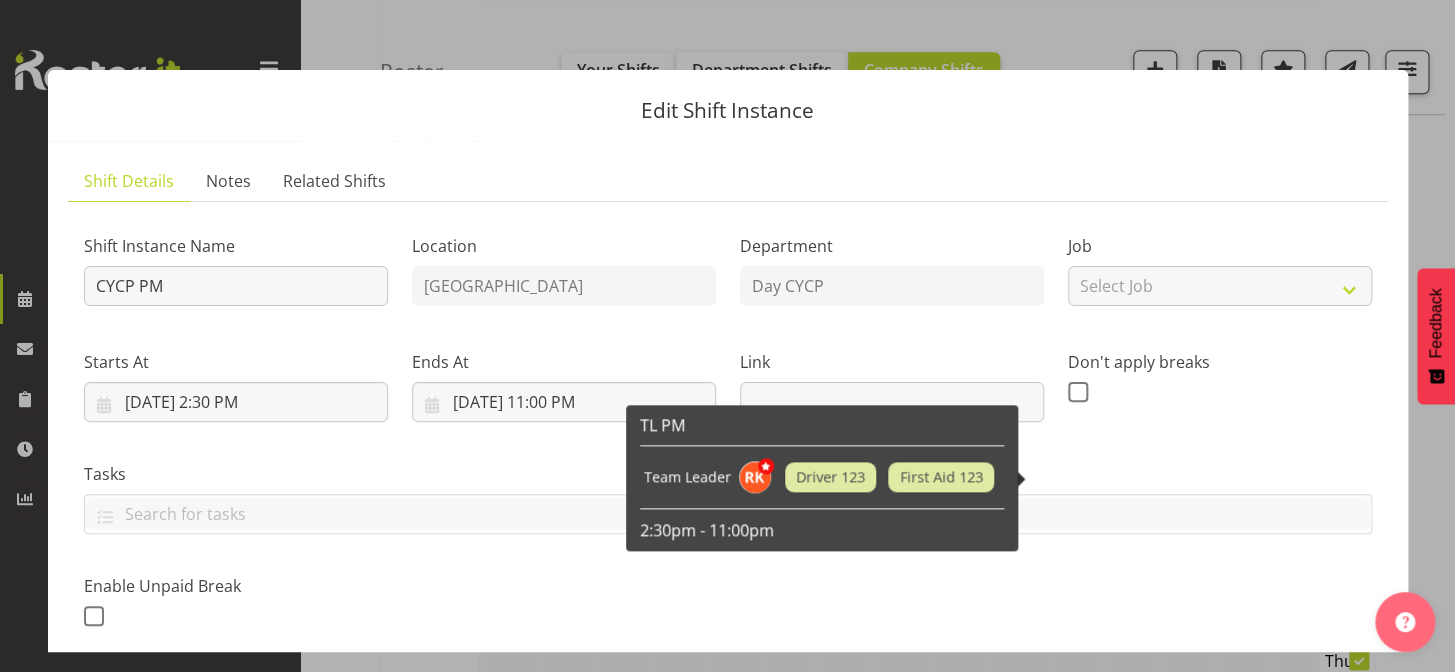 click at bounding box center [727, 336] 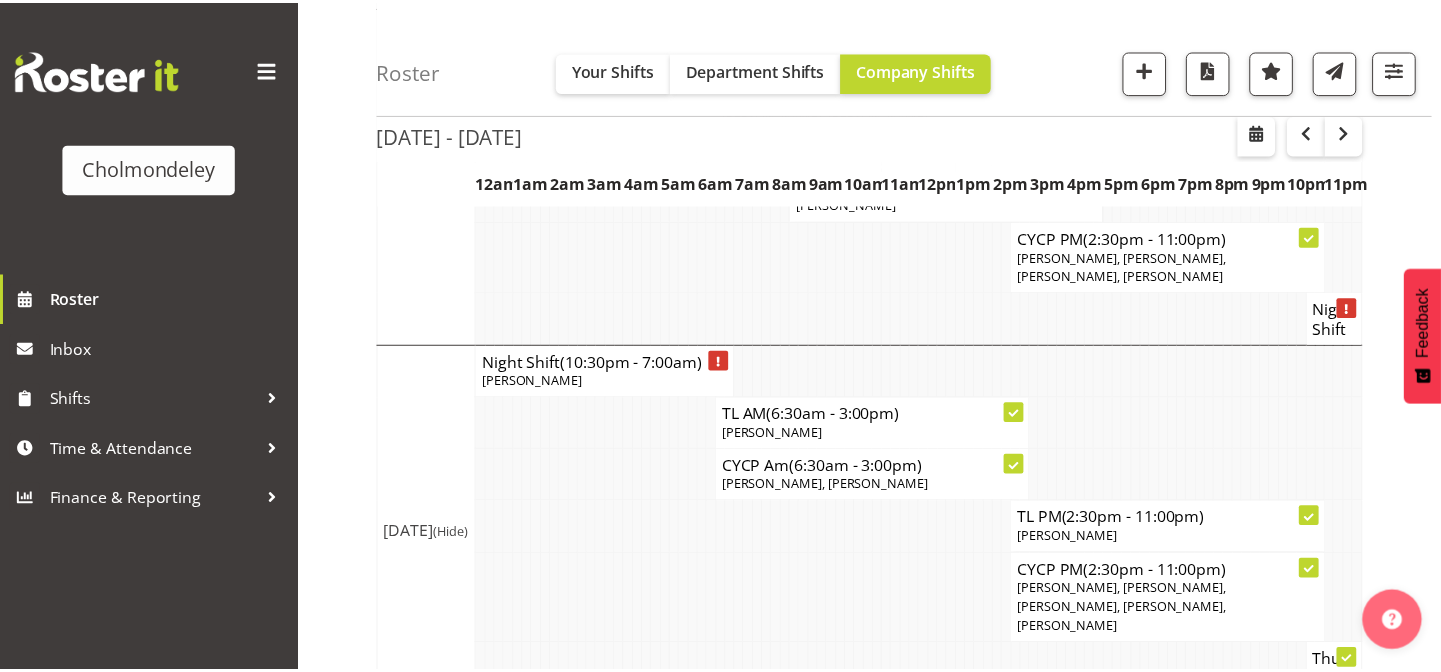 scroll, scrollTop: 667, scrollLeft: 0, axis: vertical 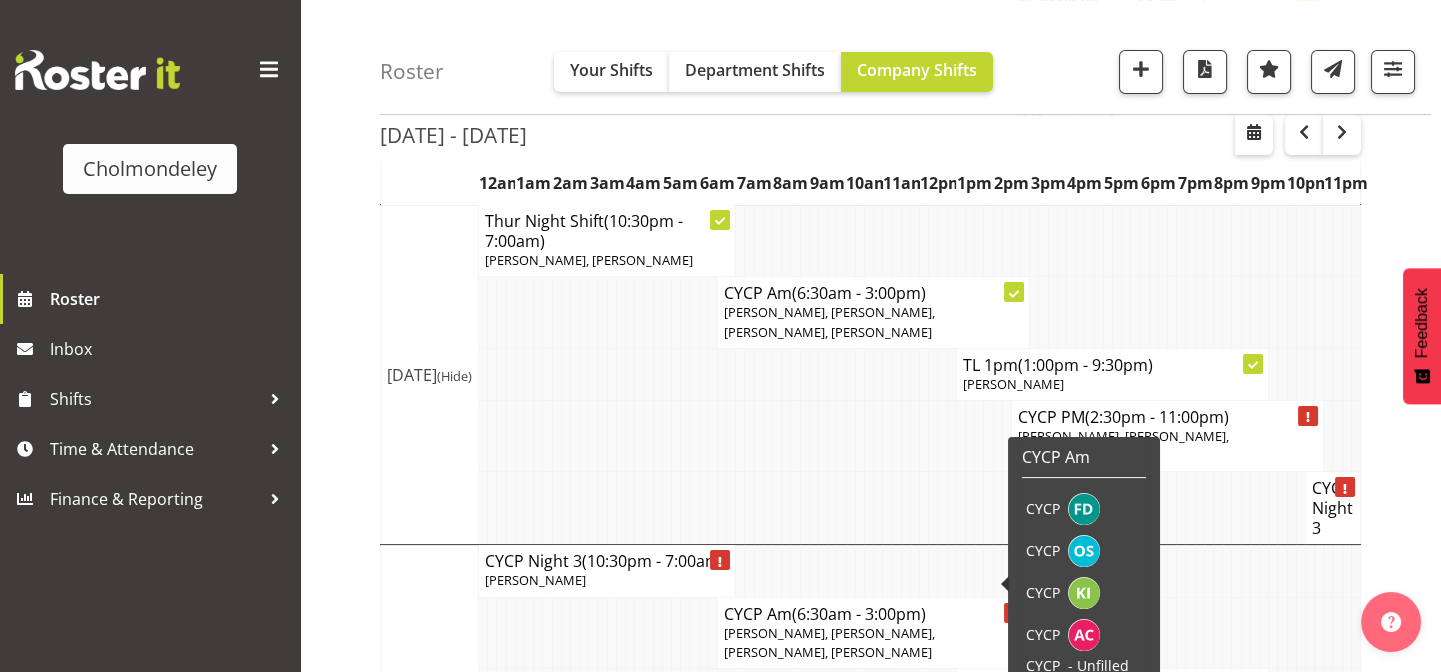 click at bounding box center (804, 694) 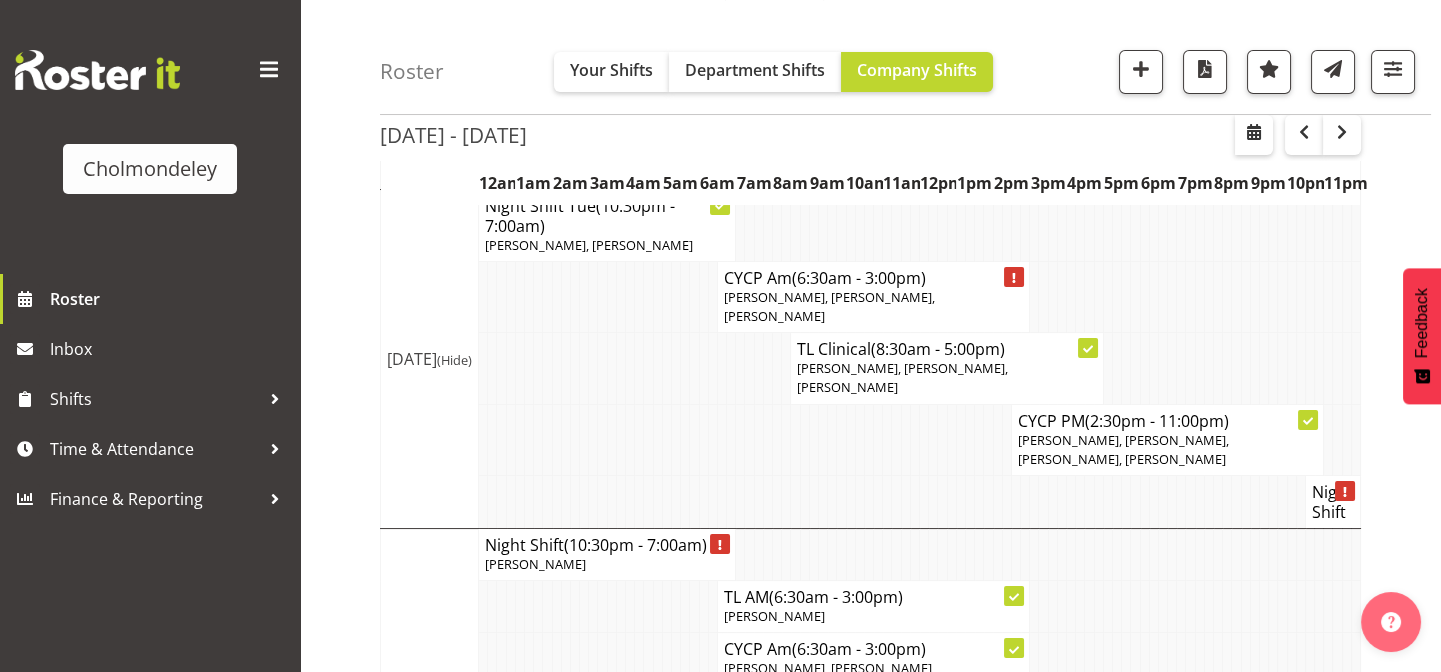 scroll, scrollTop: 458, scrollLeft: 0, axis: vertical 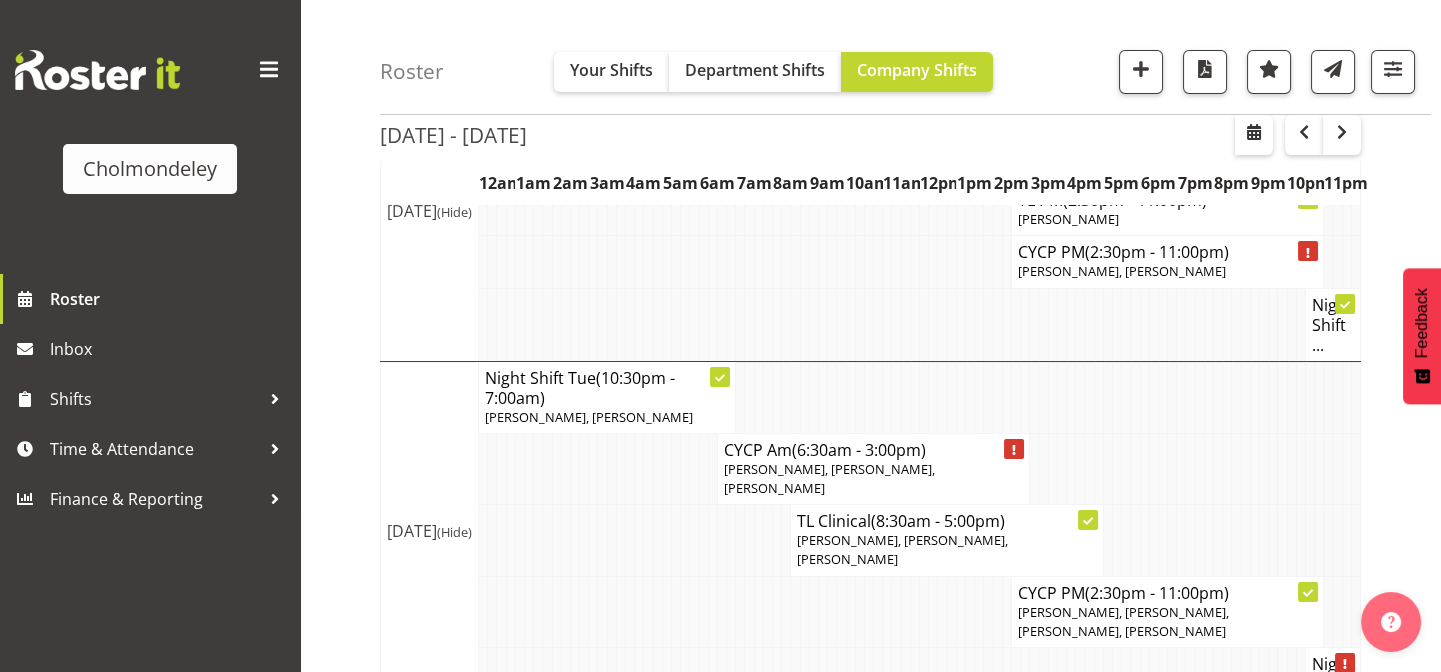click on "[DATE] - [DATE]           [DATE] - [DATE] [DATE] Day Week Fortnight Month calendar Month Agenda Time Scale [DATE], [DATE], [DATE], [DATE], [DATE], [DATE], [DATE], [DATE]
This roster is not published yet, please come back later to view your shifts.
Generating Roster   Please wait while we generate the roster, this should take no more than 30
seconds.
12am
1am
2am
3am
4am
5am
6am
7am
8am
9am
10am
(Hide)" at bounding box center (910, 892) 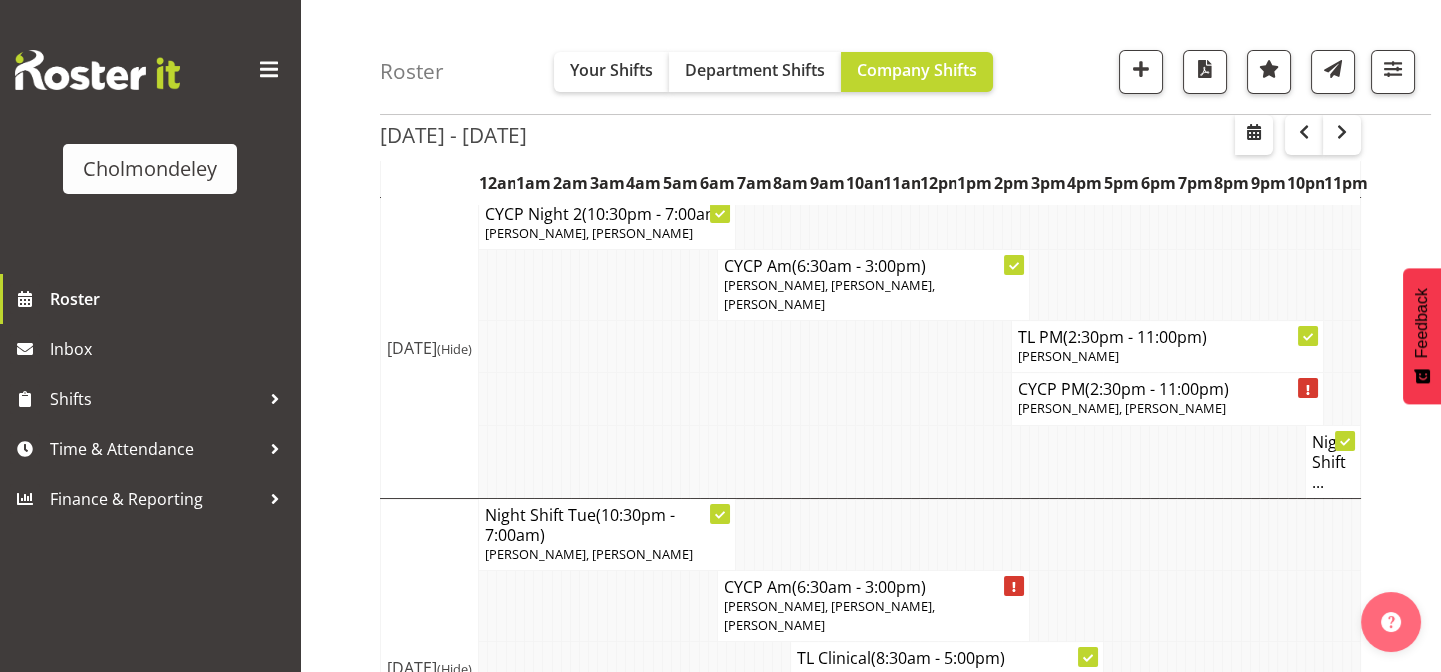 scroll, scrollTop: 152, scrollLeft: 0, axis: vertical 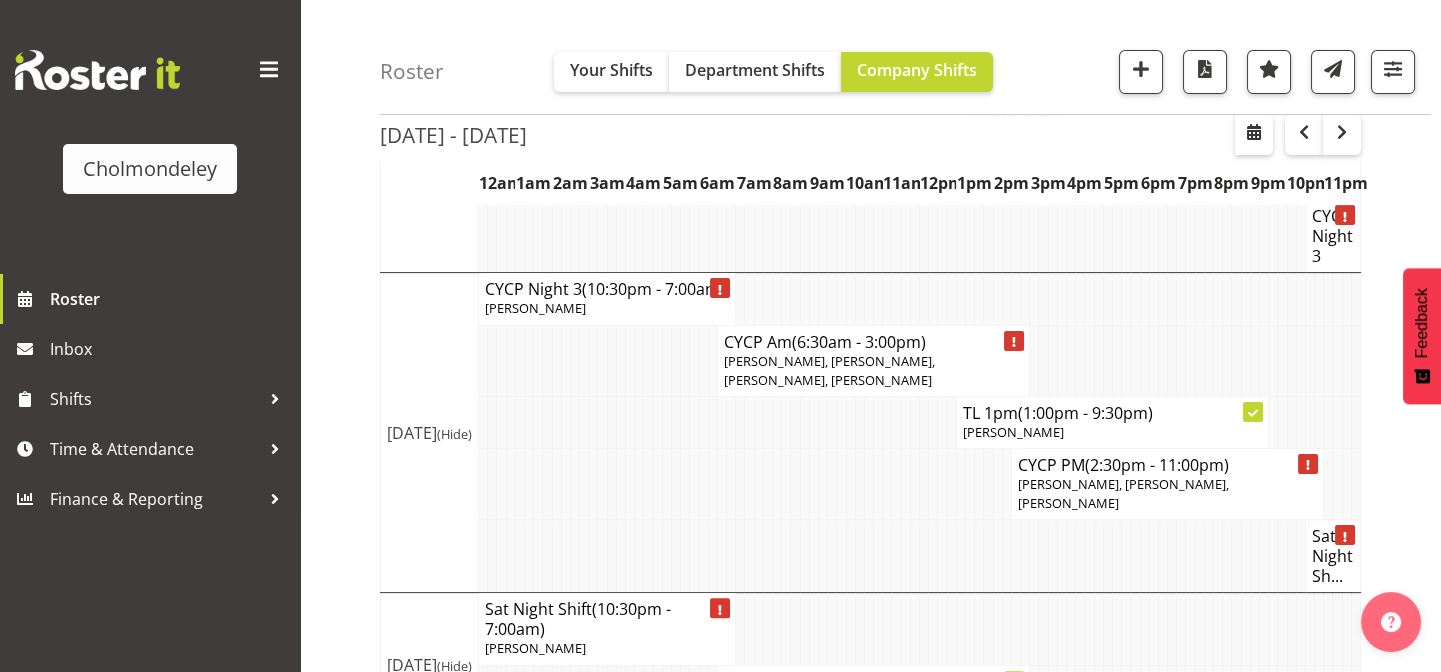click on "Roster   Your Shifts
Department Shifts
Company Shifts
All Locations
[GEOGRAPHIC_DATA]
Select All
Deselect All
All Departments
Clear
Clinical
Day CYCP
Education
All Jobs  All Jobs" at bounding box center (870, -313) 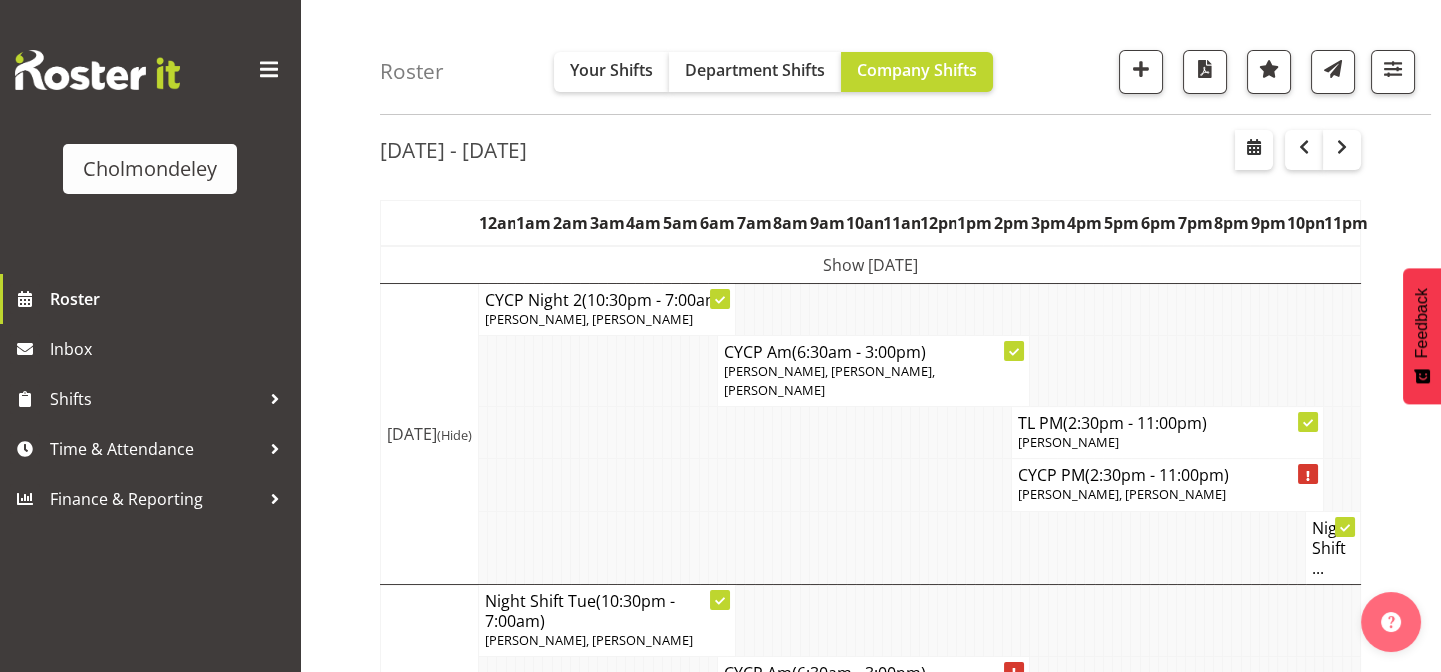 scroll, scrollTop: 0, scrollLeft: 0, axis: both 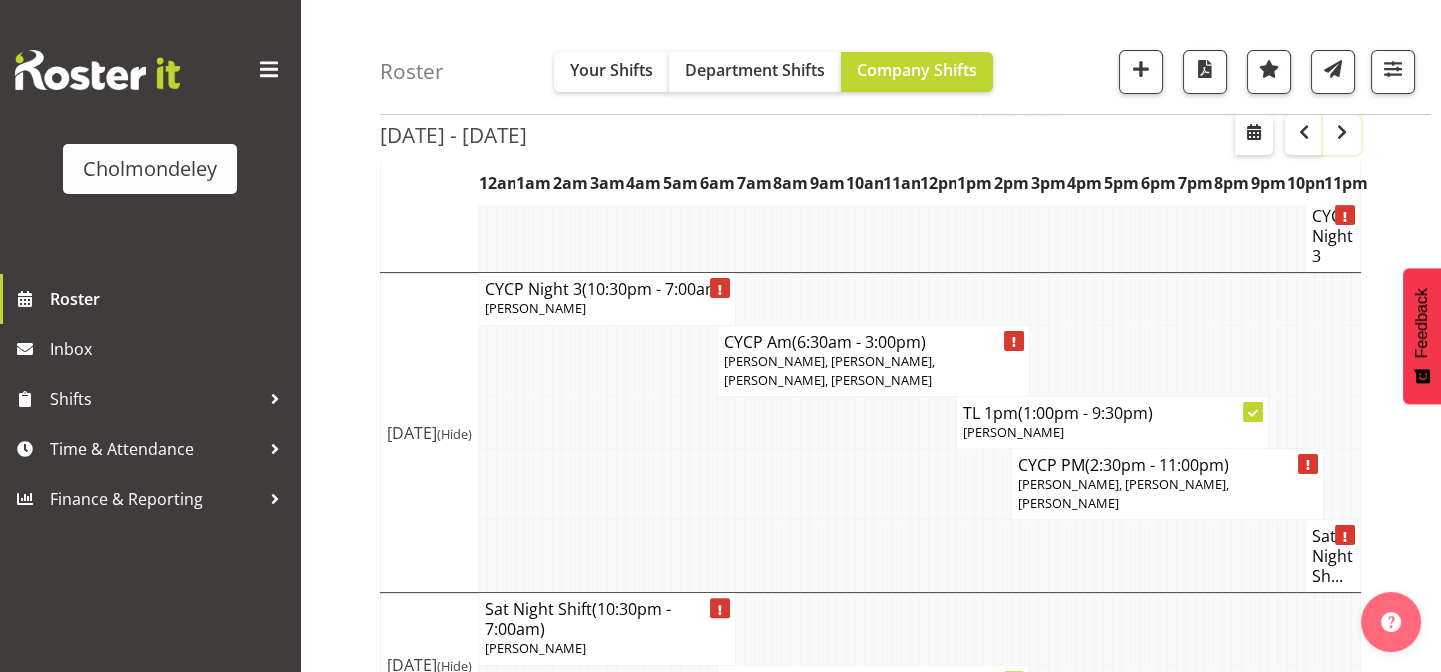 click at bounding box center (1342, 132) 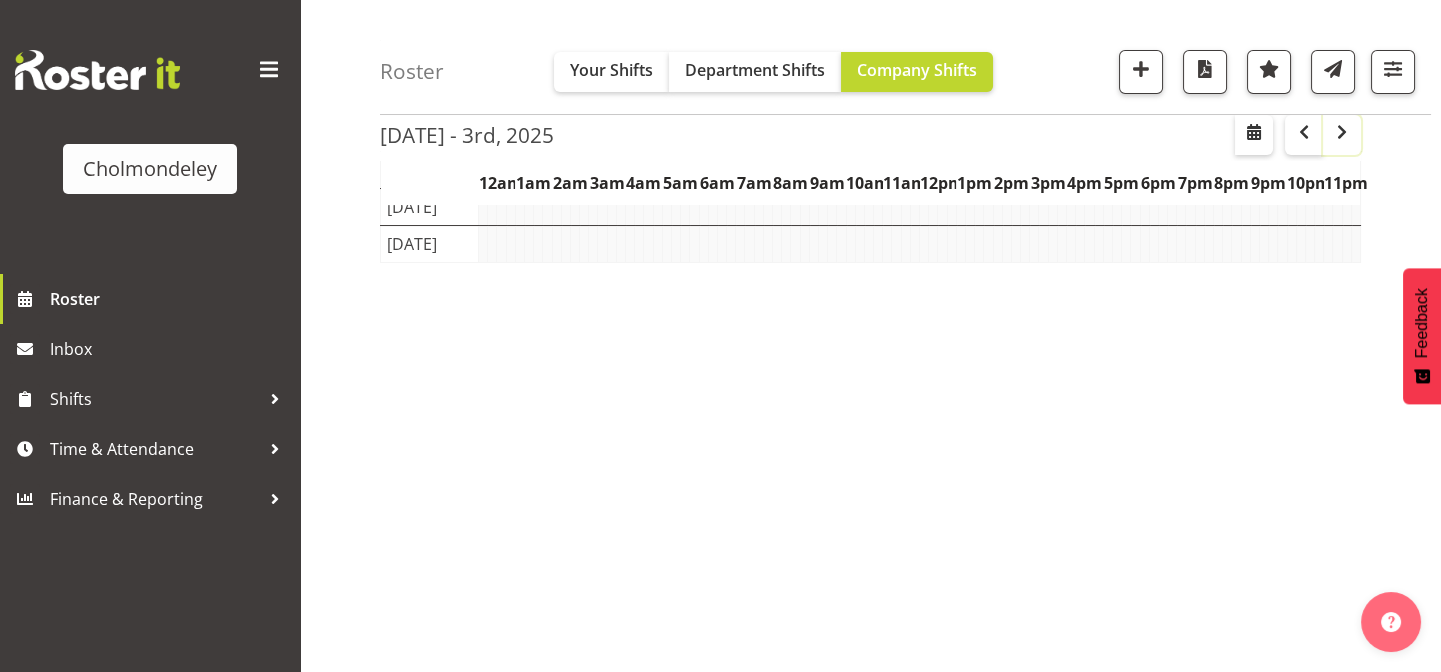 scroll, scrollTop: 311, scrollLeft: 0, axis: vertical 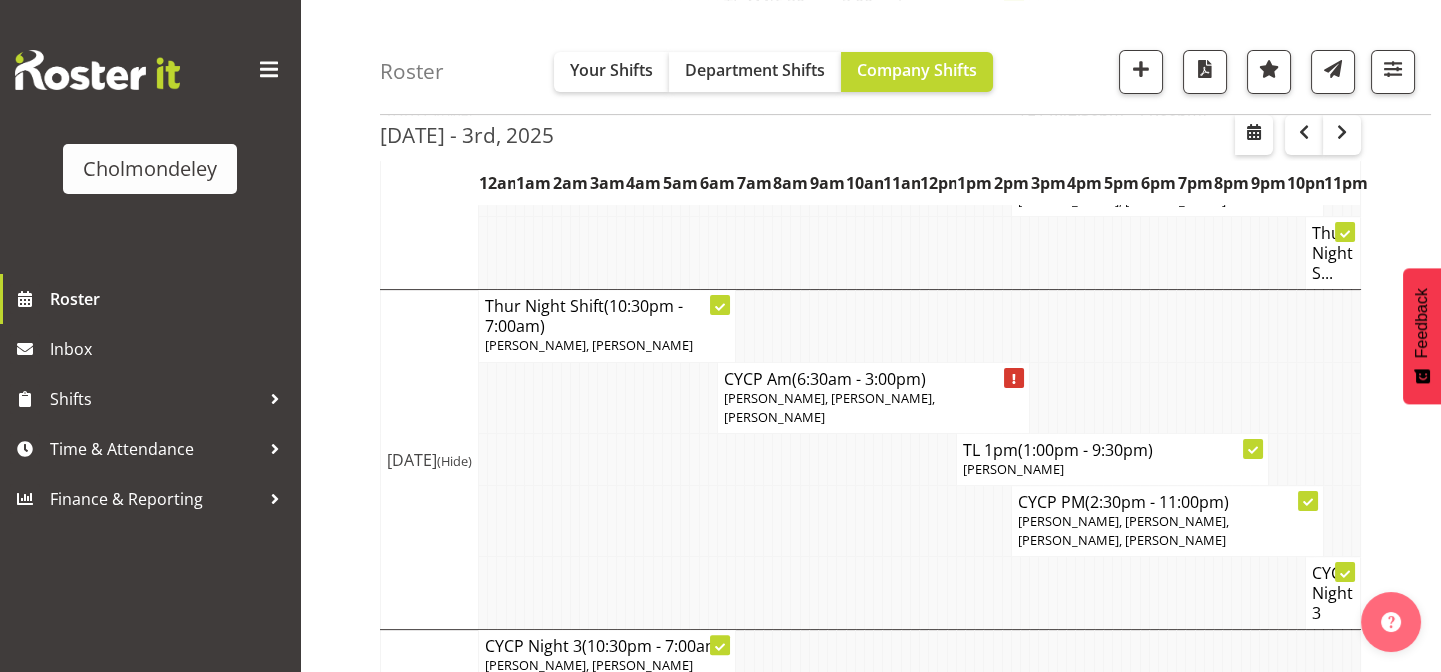 click 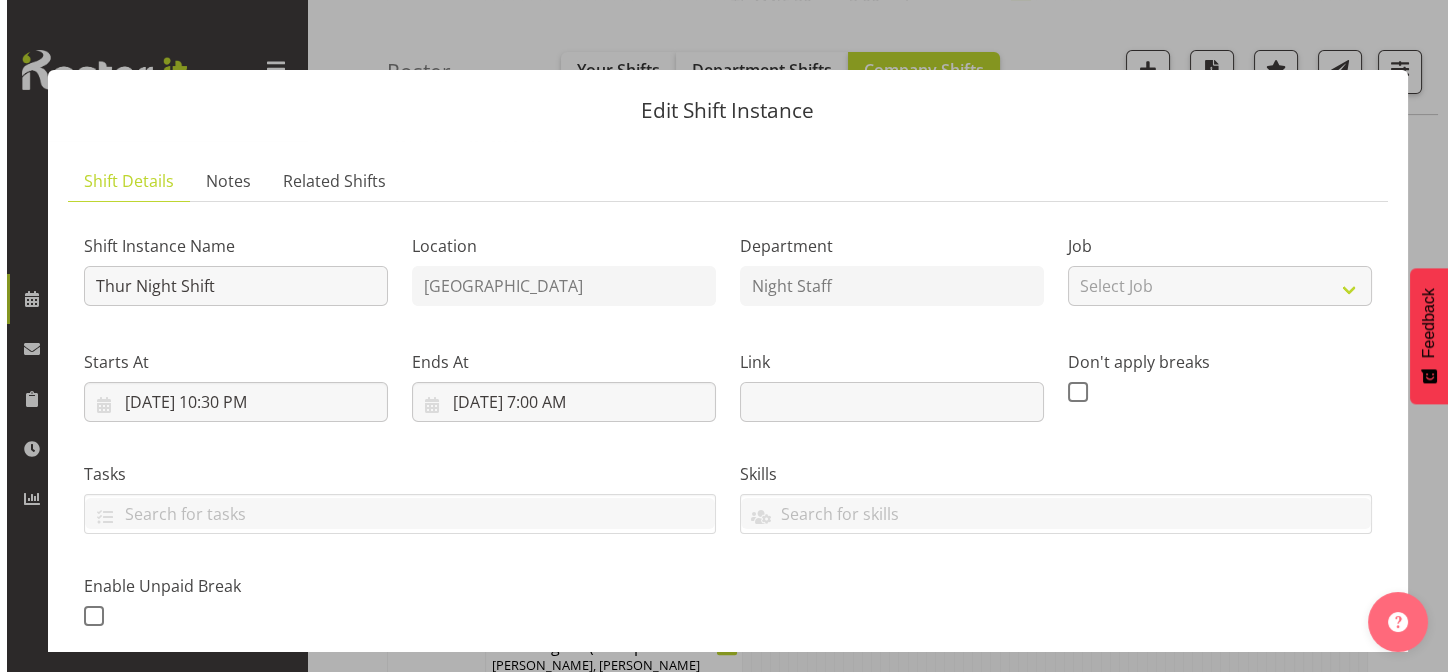 scroll, scrollTop: 1371, scrollLeft: 0, axis: vertical 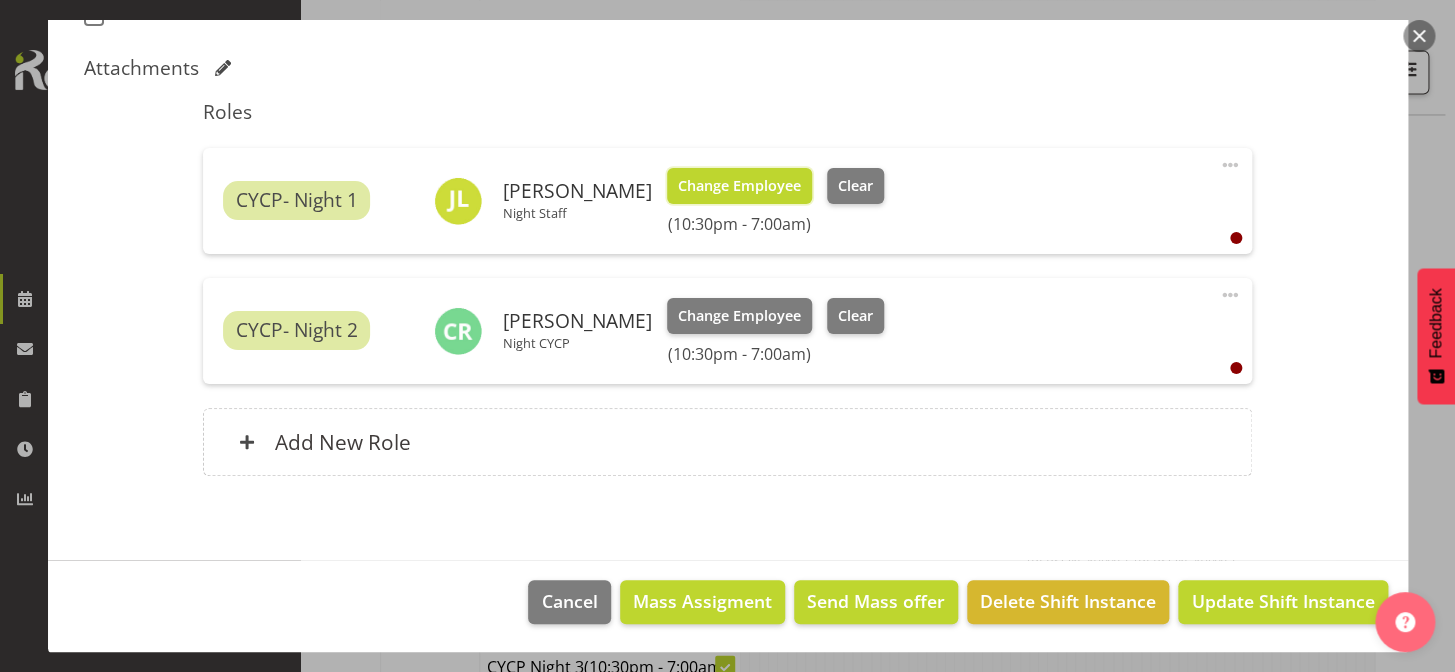 click on "Change Employee" at bounding box center [739, 186] 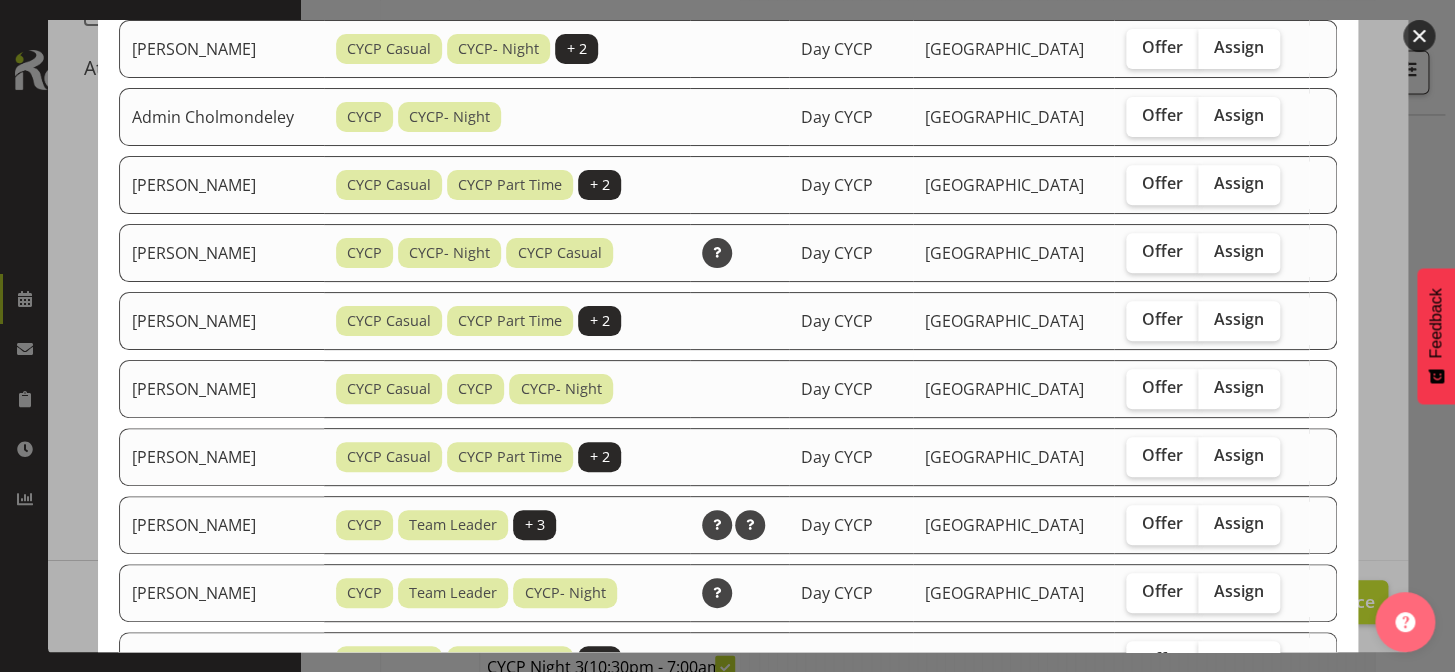 scroll, scrollTop: 727, scrollLeft: 0, axis: vertical 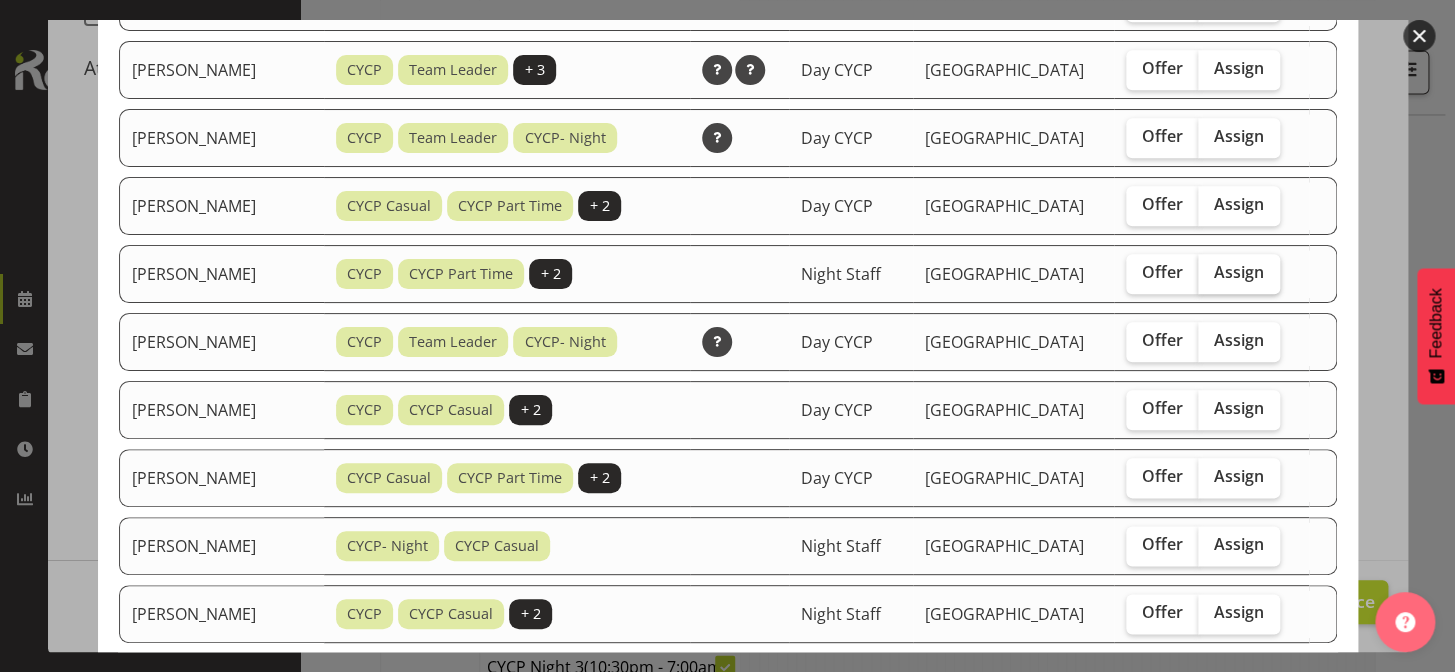 click on "Assign" at bounding box center (1239, 272) 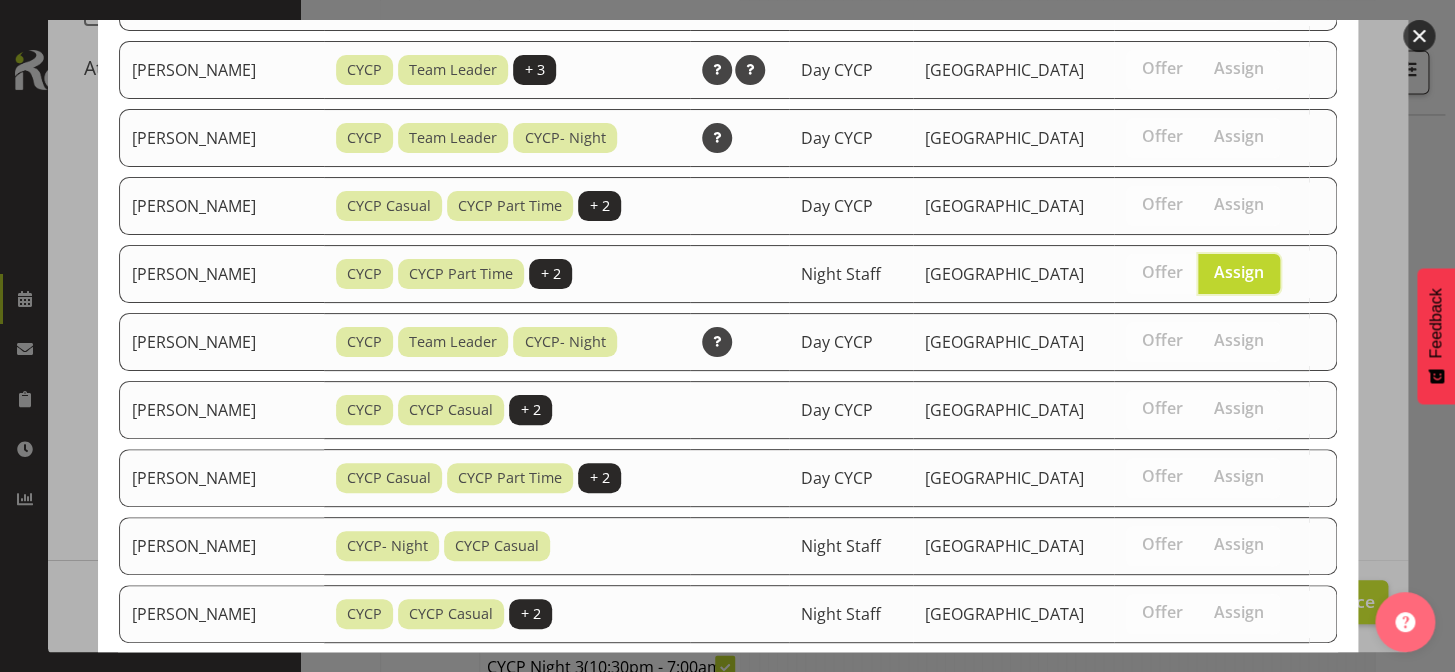 scroll, scrollTop: 1042, scrollLeft: 0, axis: vertical 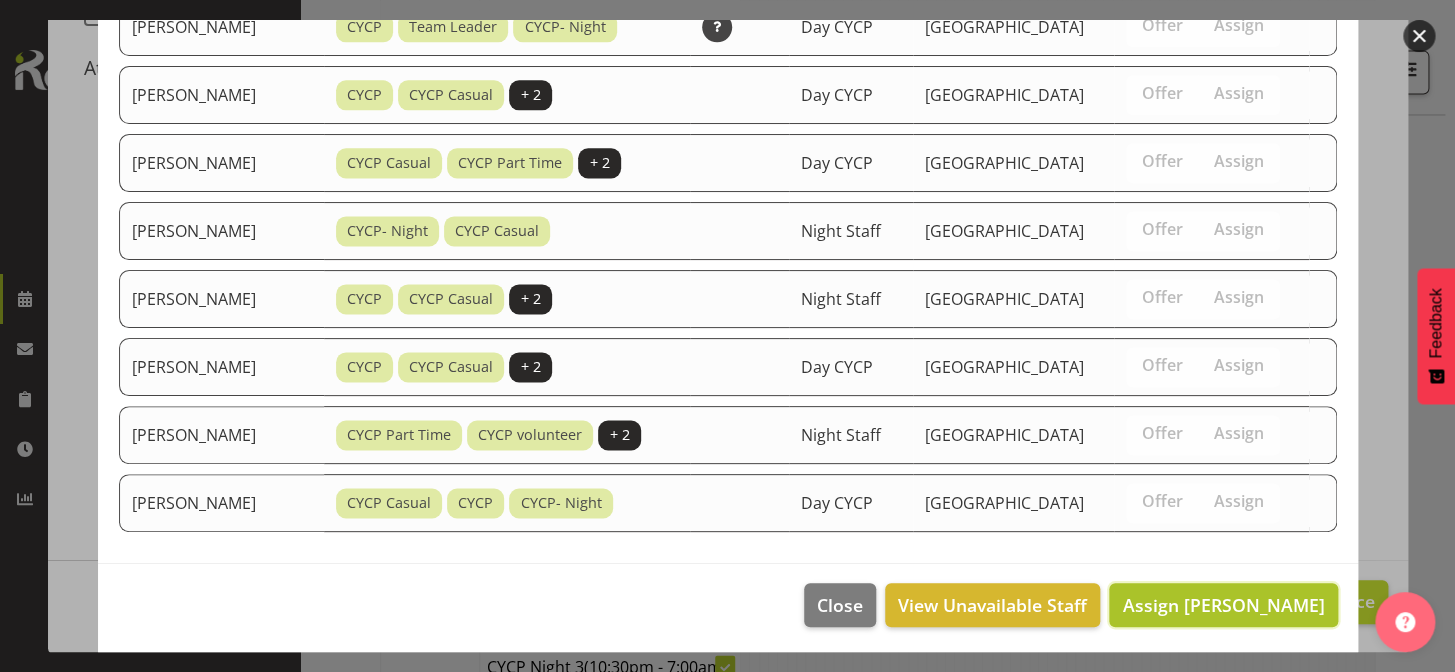 click on "Assign [PERSON_NAME]" at bounding box center [1223, 605] 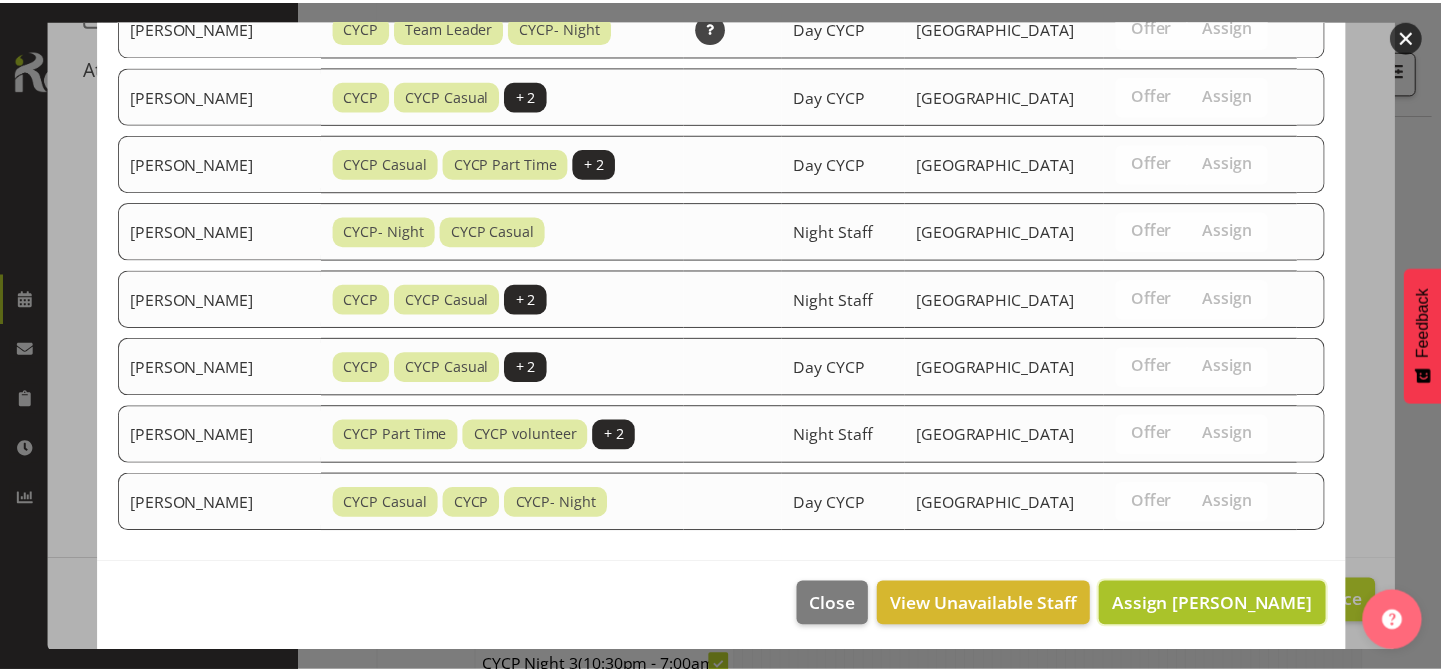 scroll, scrollTop: 1391, scrollLeft: 0, axis: vertical 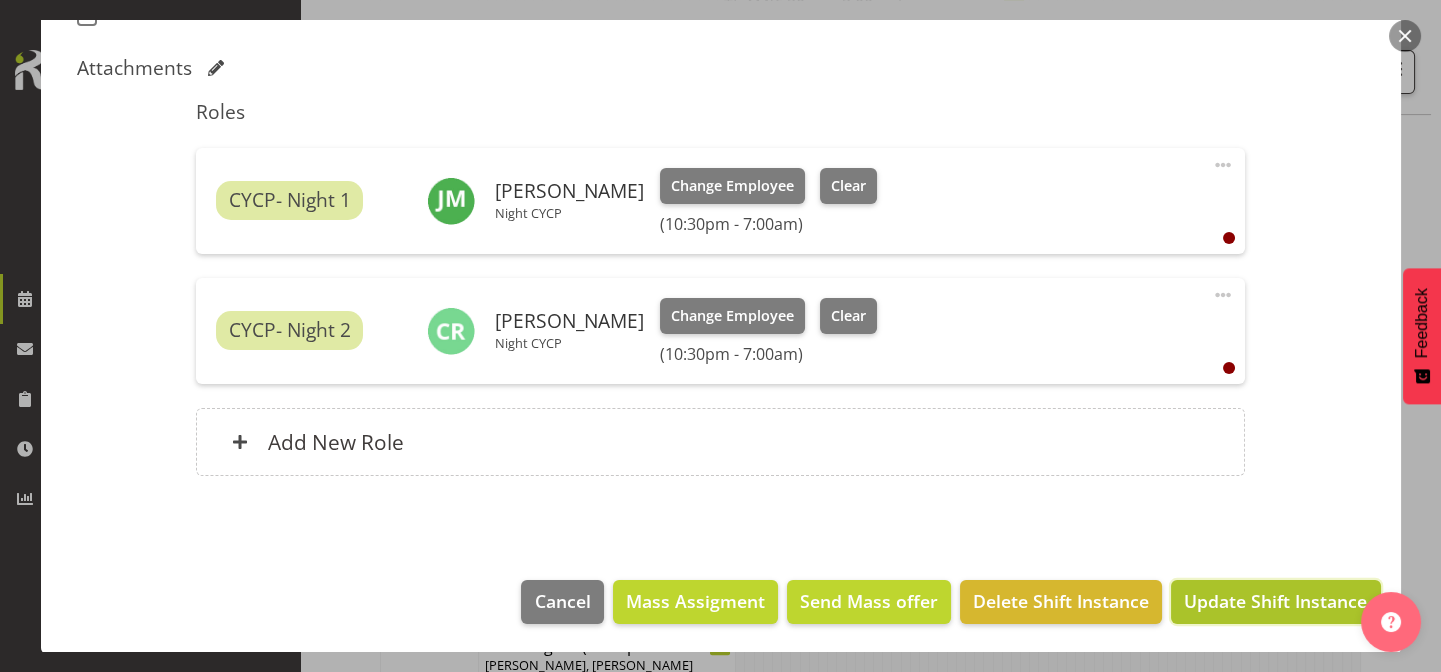 click on "Update Shift Instance" at bounding box center (1275, 601) 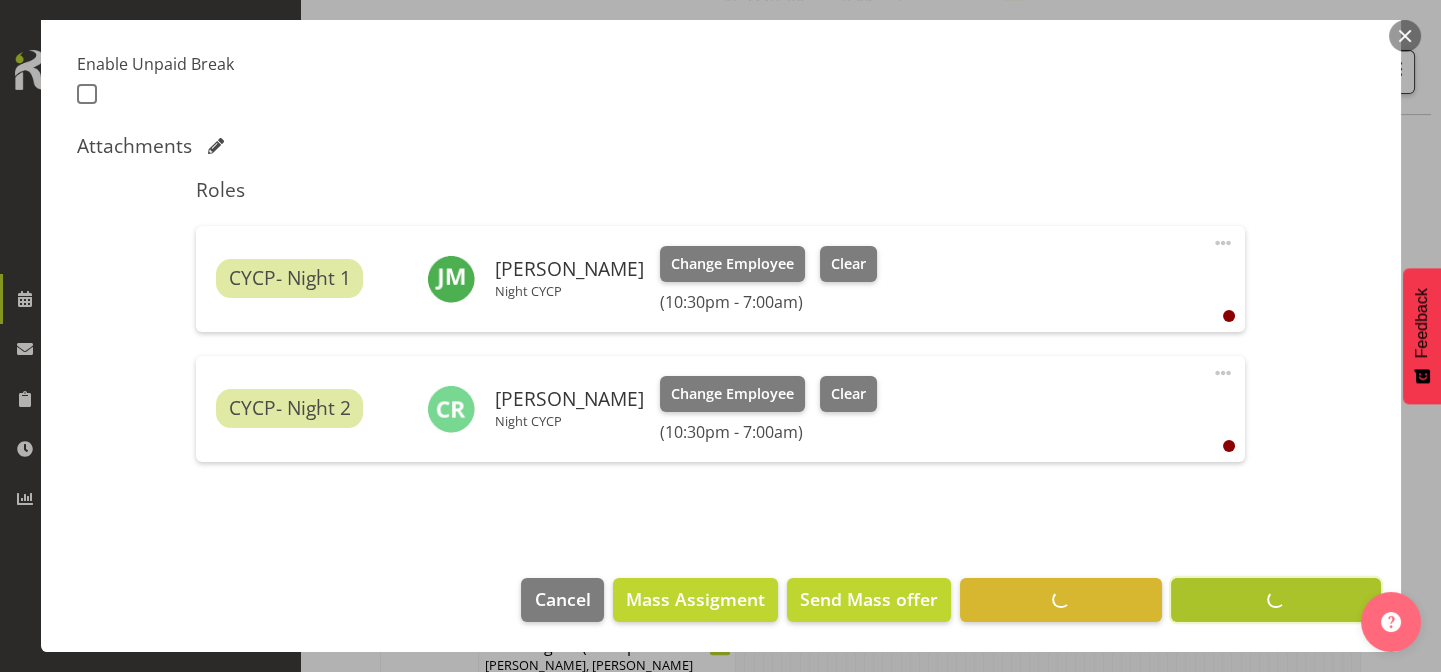 scroll, scrollTop: 520, scrollLeft: 0, axis: vertical 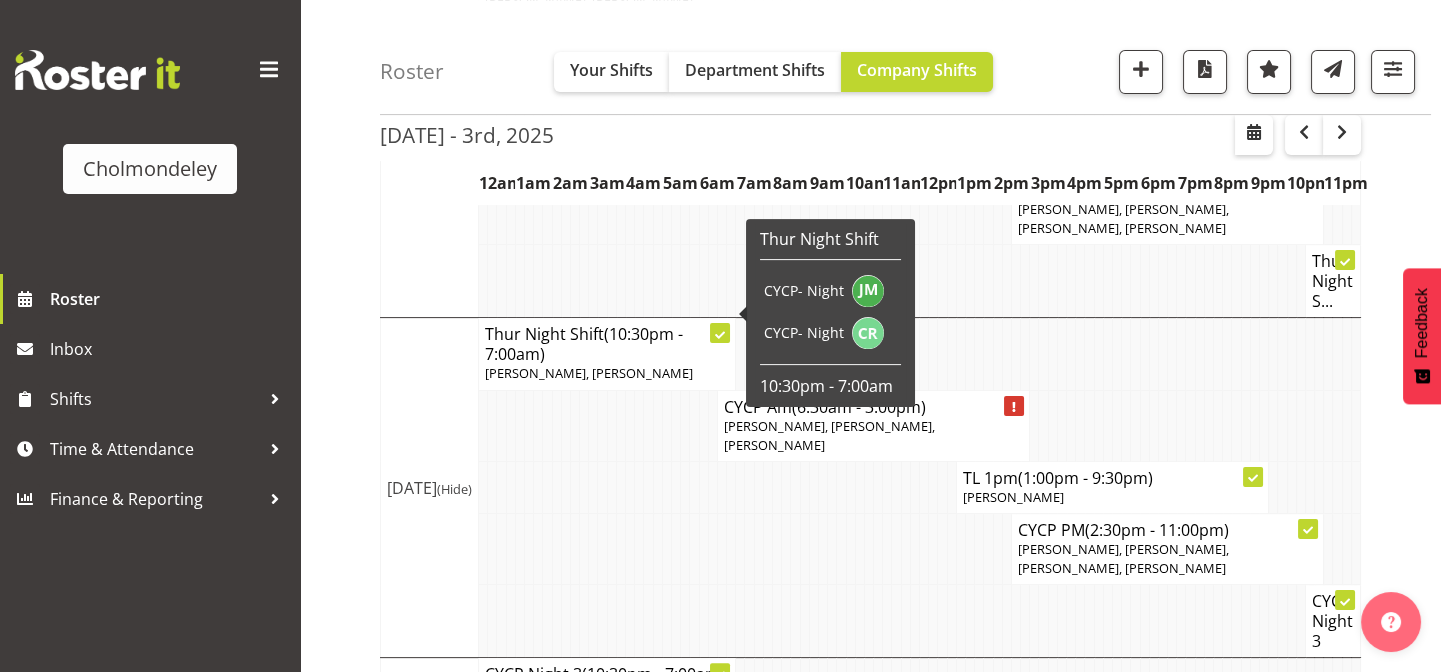 click 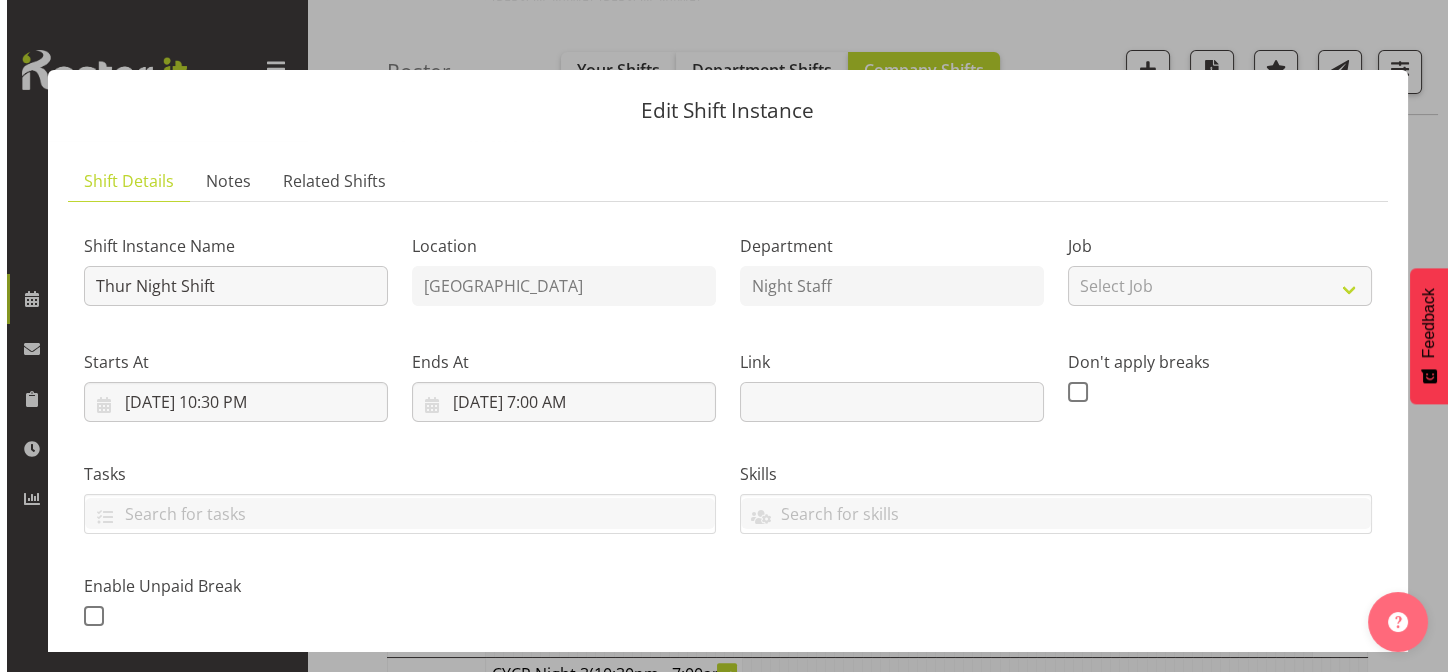 scroll, scrollTop: 1343, scrollLeft: 0, axis: vertical 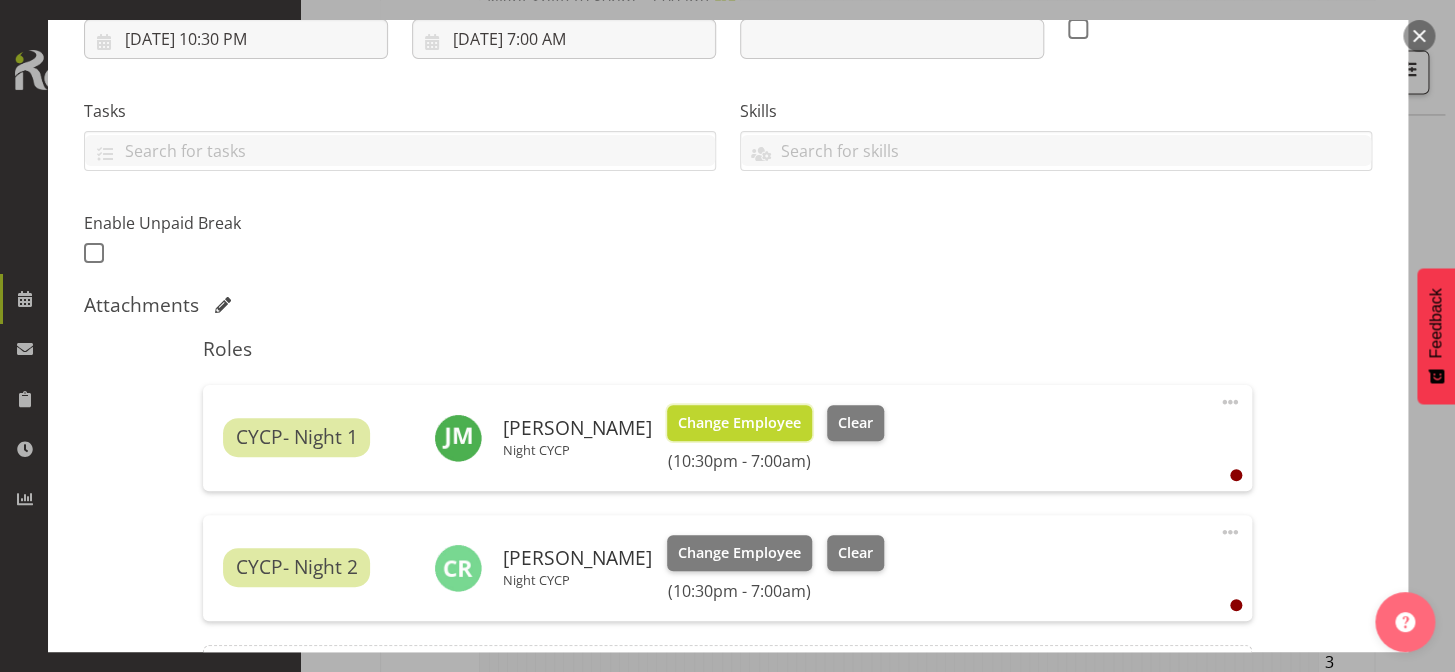 click on "Change Employee" at bounding box center (739, 423) 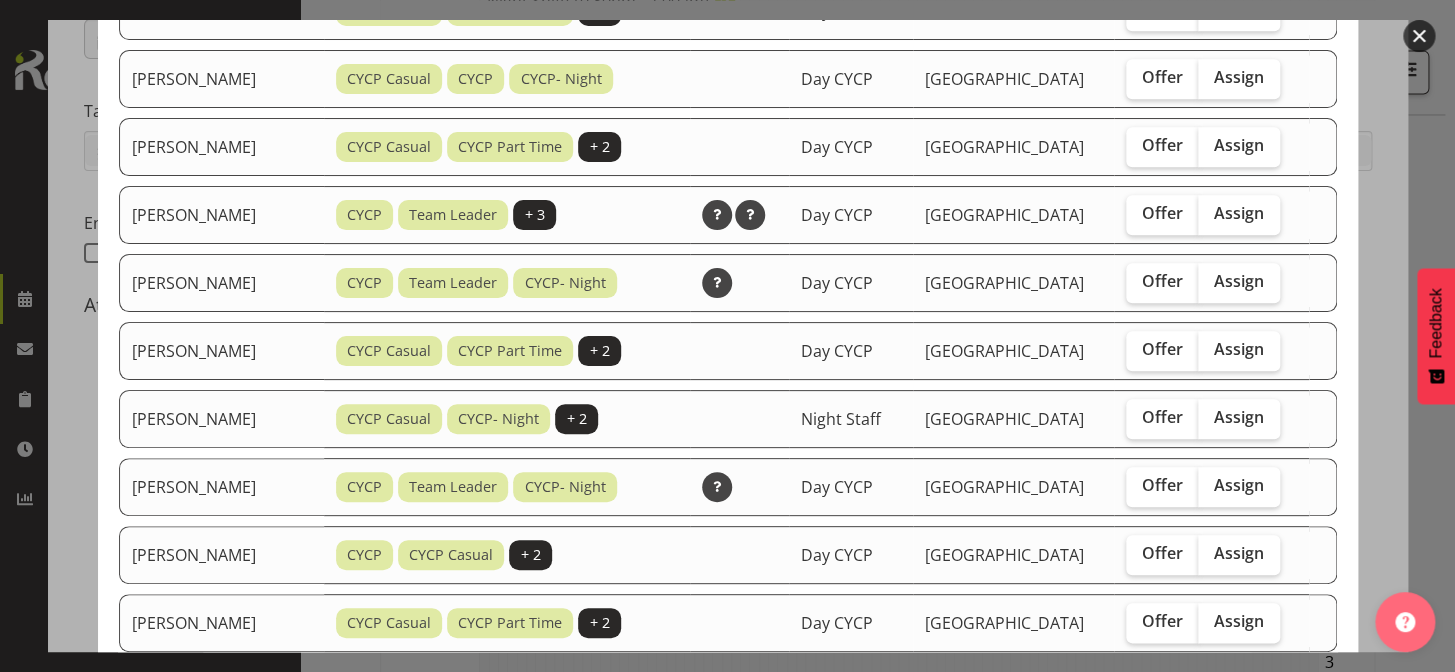 scroll, scrollTop: 584, scrollLeft: 0, axis: vertical 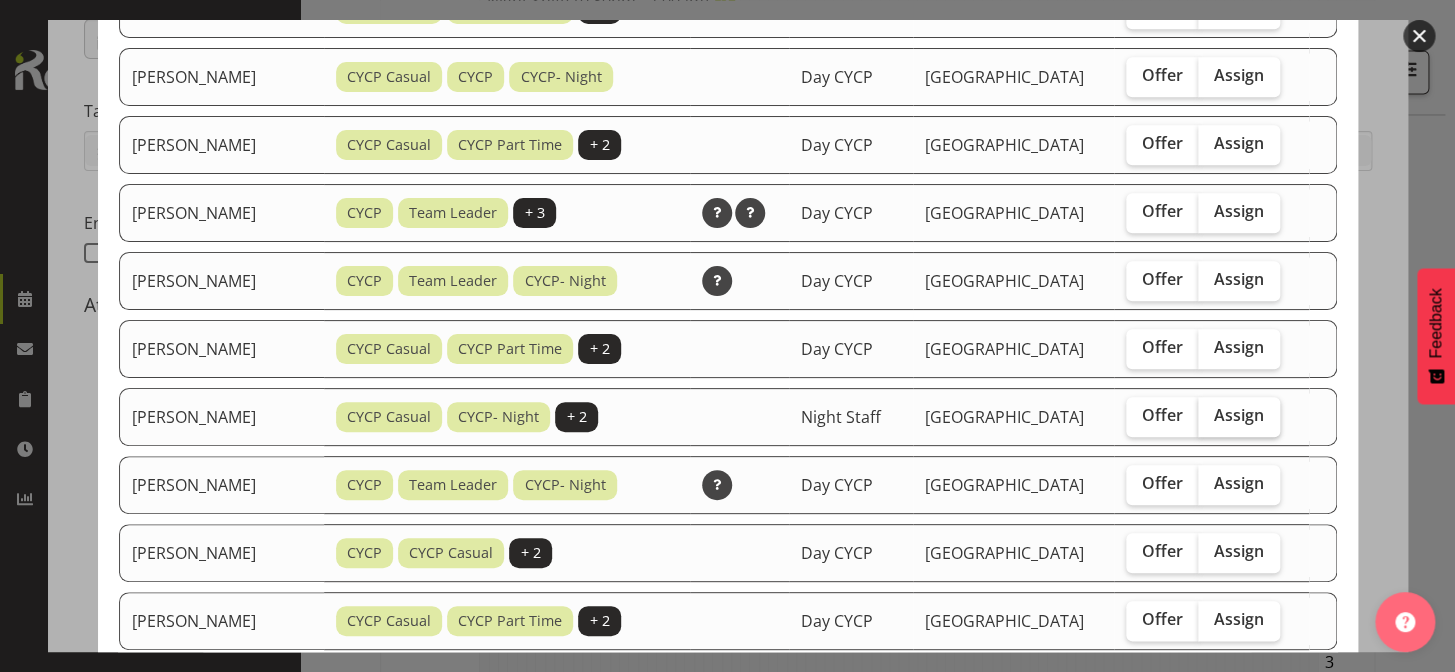 click on "Assign" at bounding box center [1239, 415] 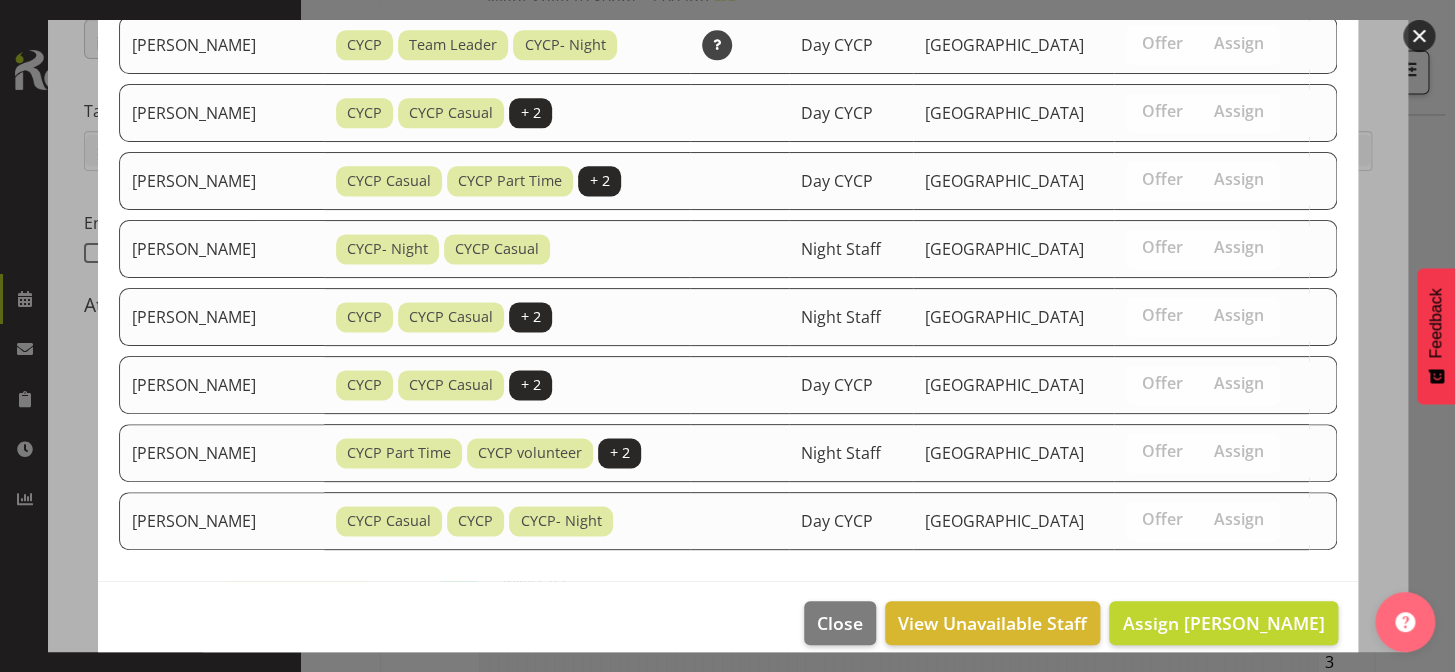 scroll, scrollTop: 1042, scrollLeft: 0, axis: vertical 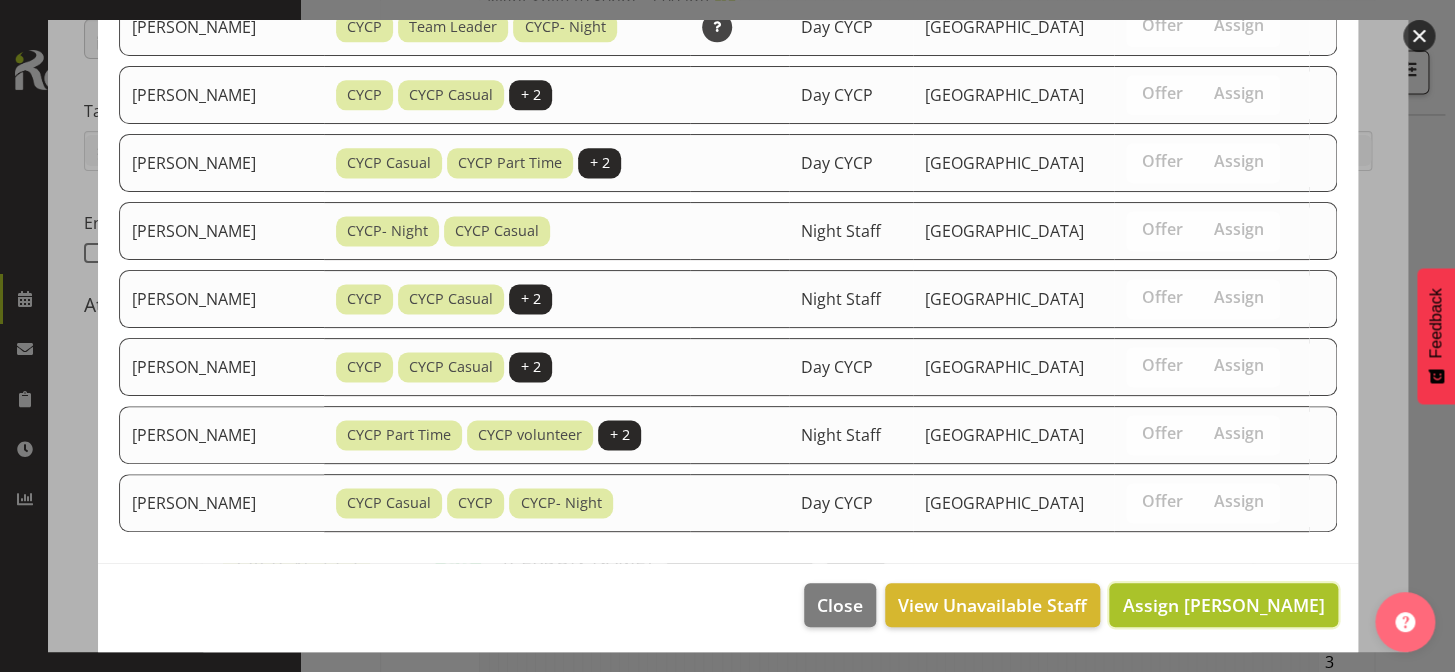click on "Assign [PERSON_NAME]" at bounding box center (1223, 605) 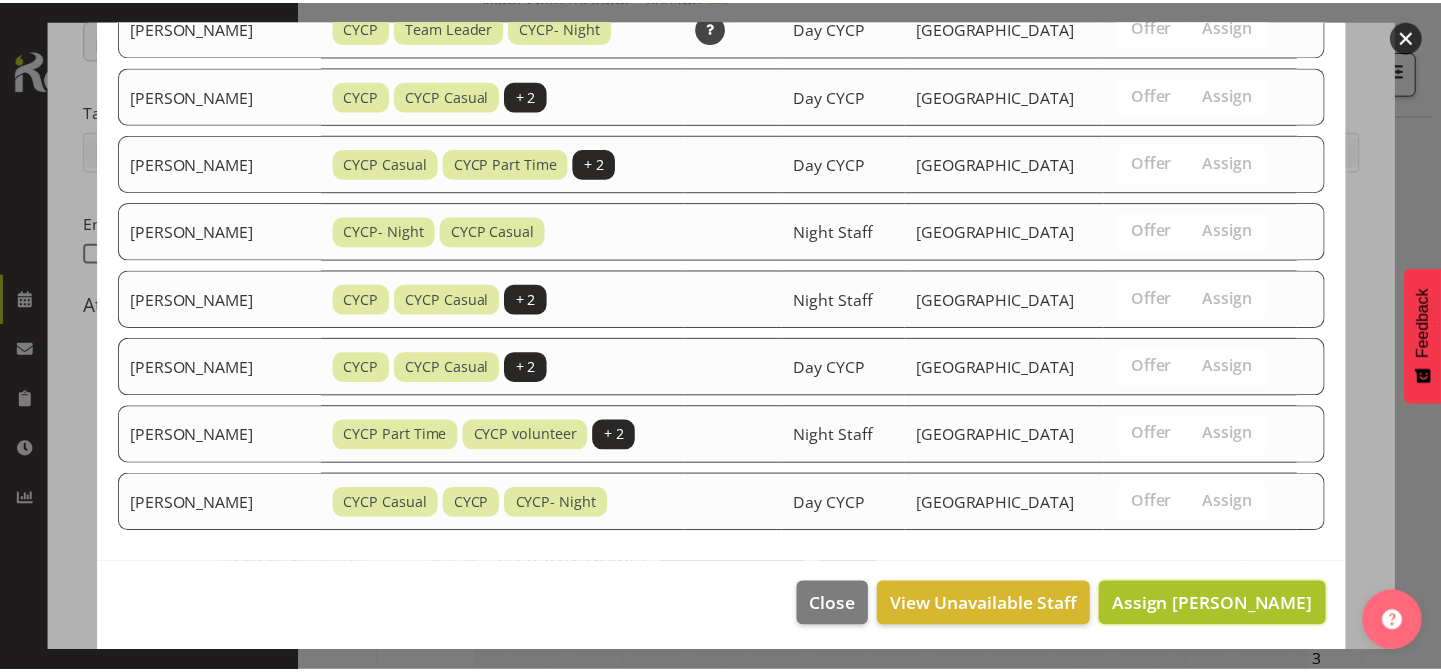 scroll, scrollTop: 1363, scrollLeft: 0, axis: vertical 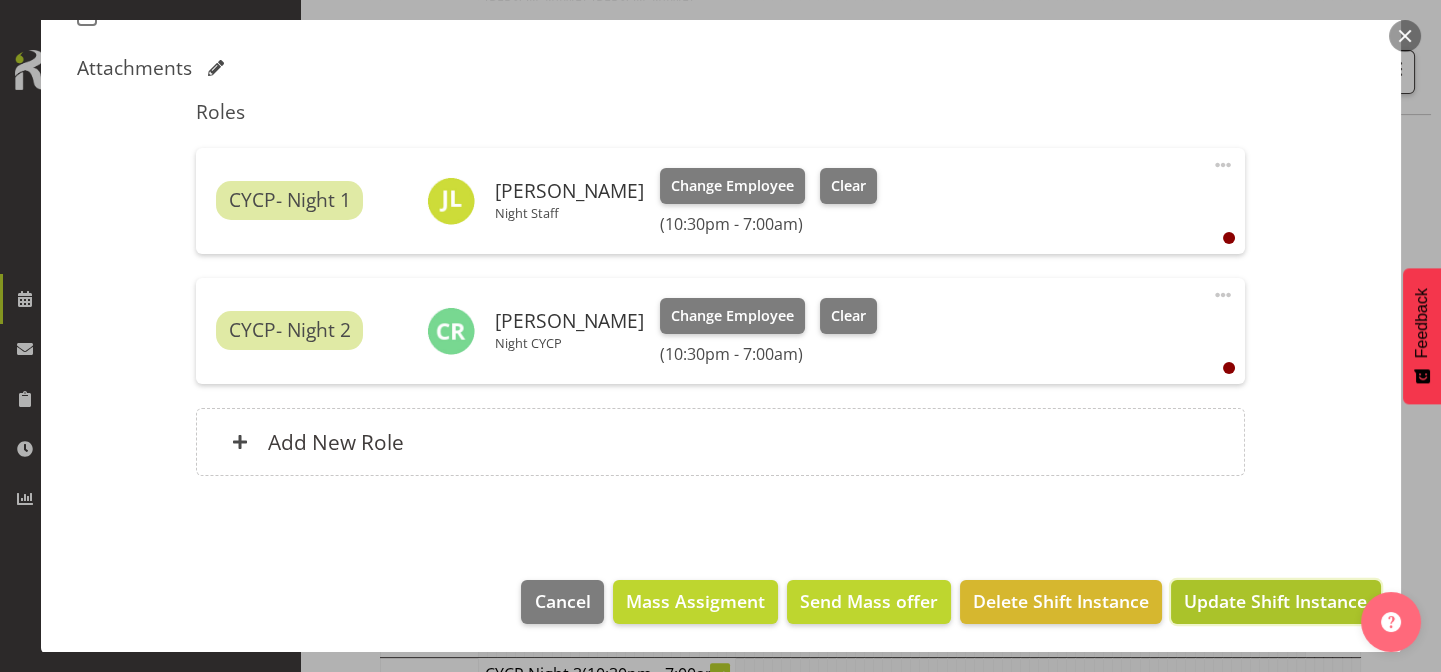 click on "Update Shift Instance" at bounding box center (1275, 601) 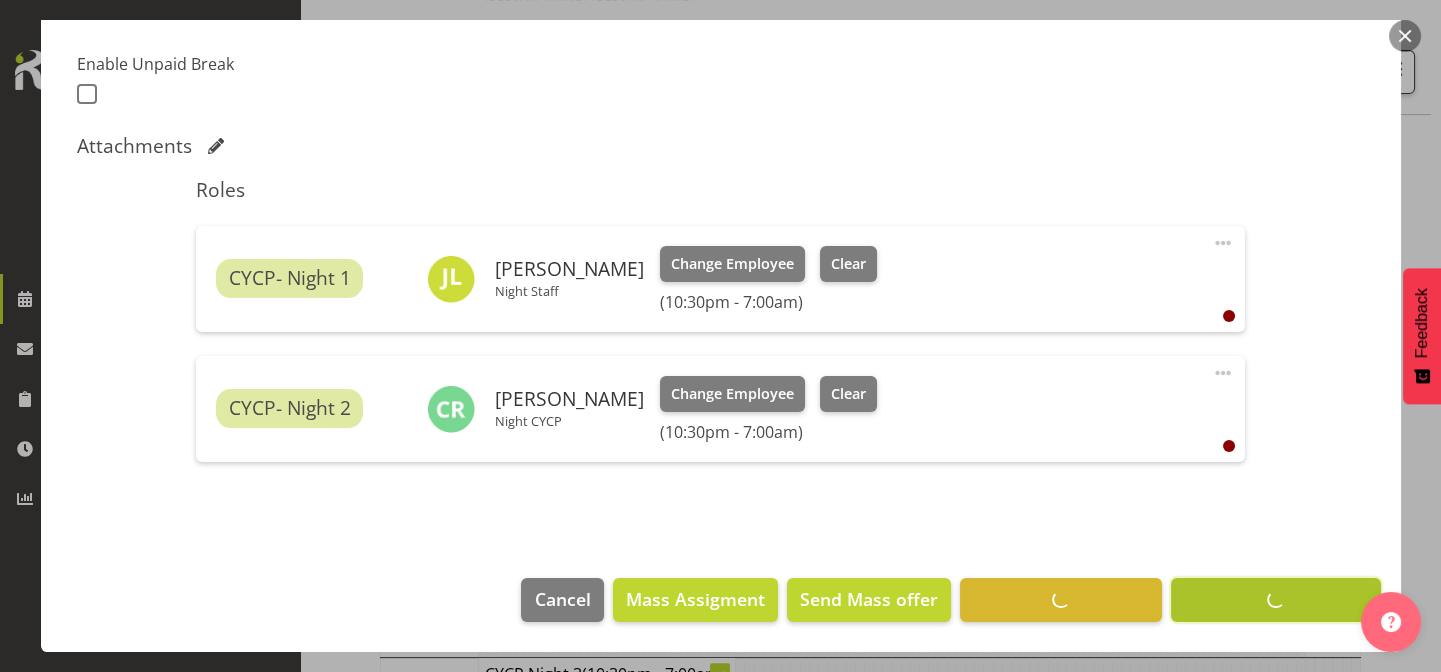 scroll, scrollTop: 520, scrollLeft: 0, axis: vertical 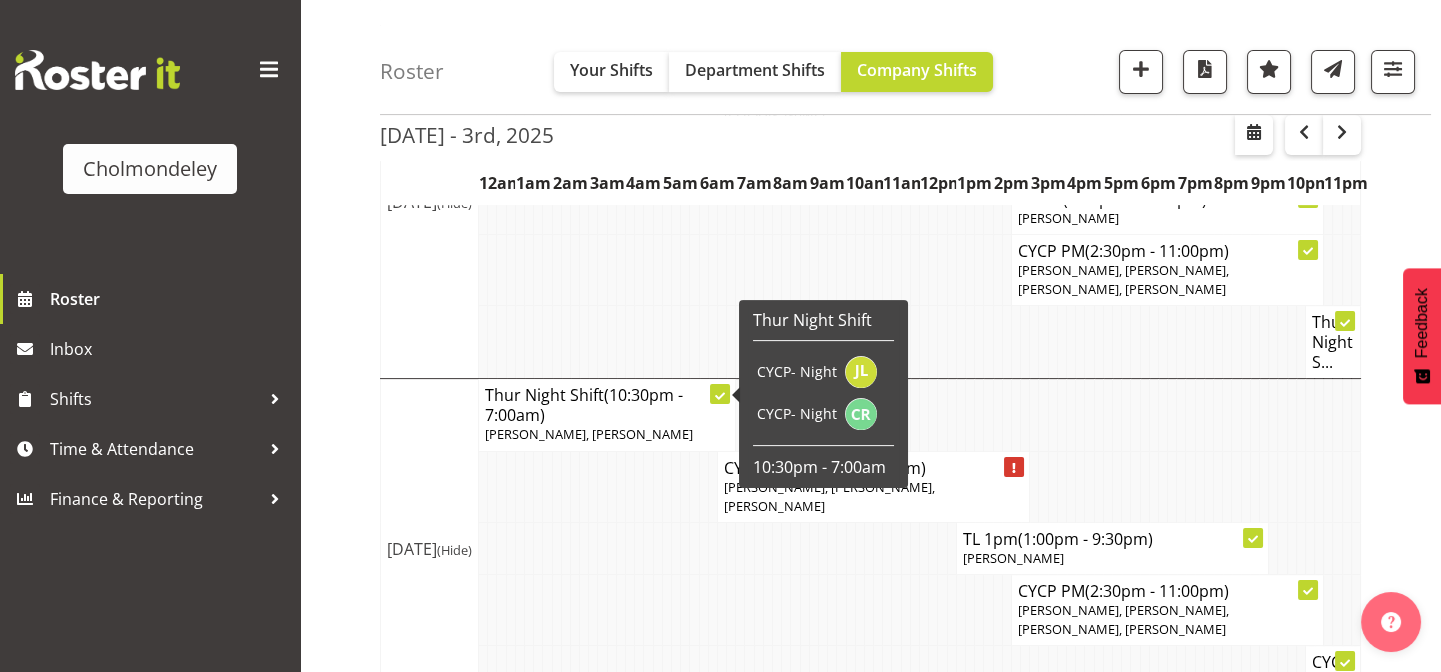 click 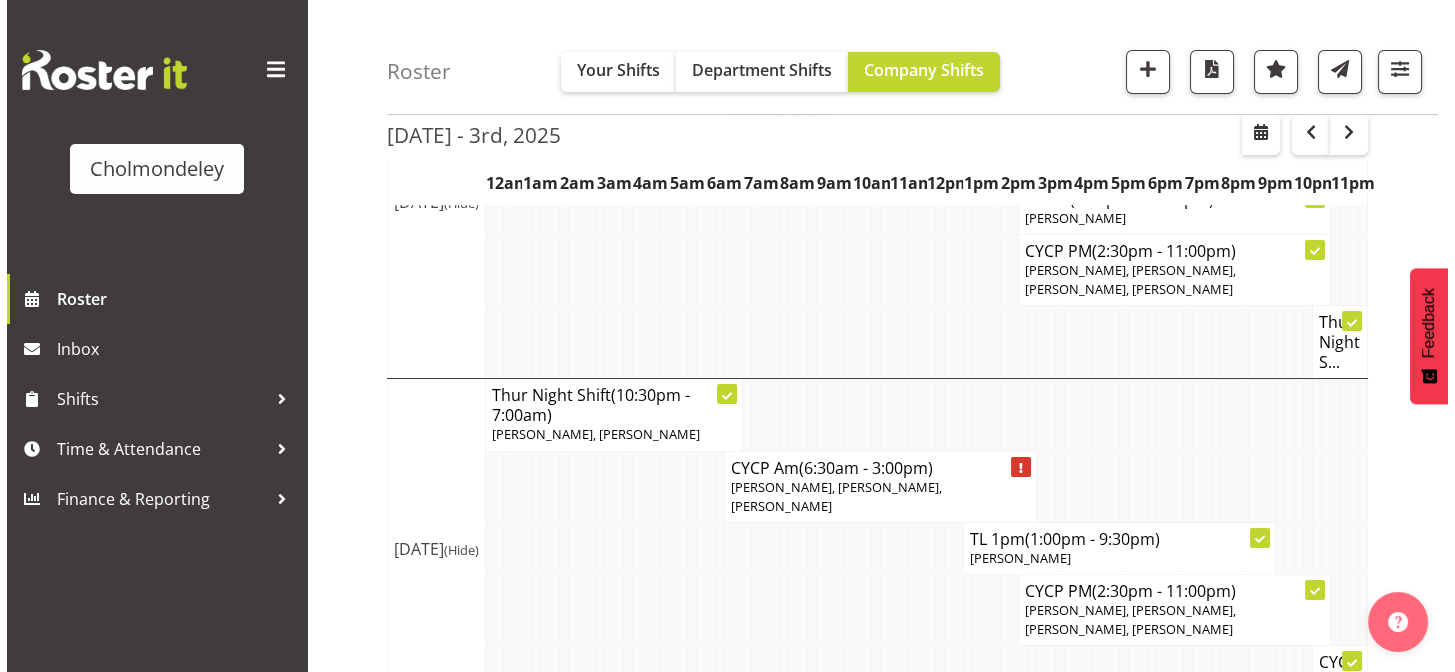 scroll, scrollTop: 1282, scrollLeft: 0, axis: vertical 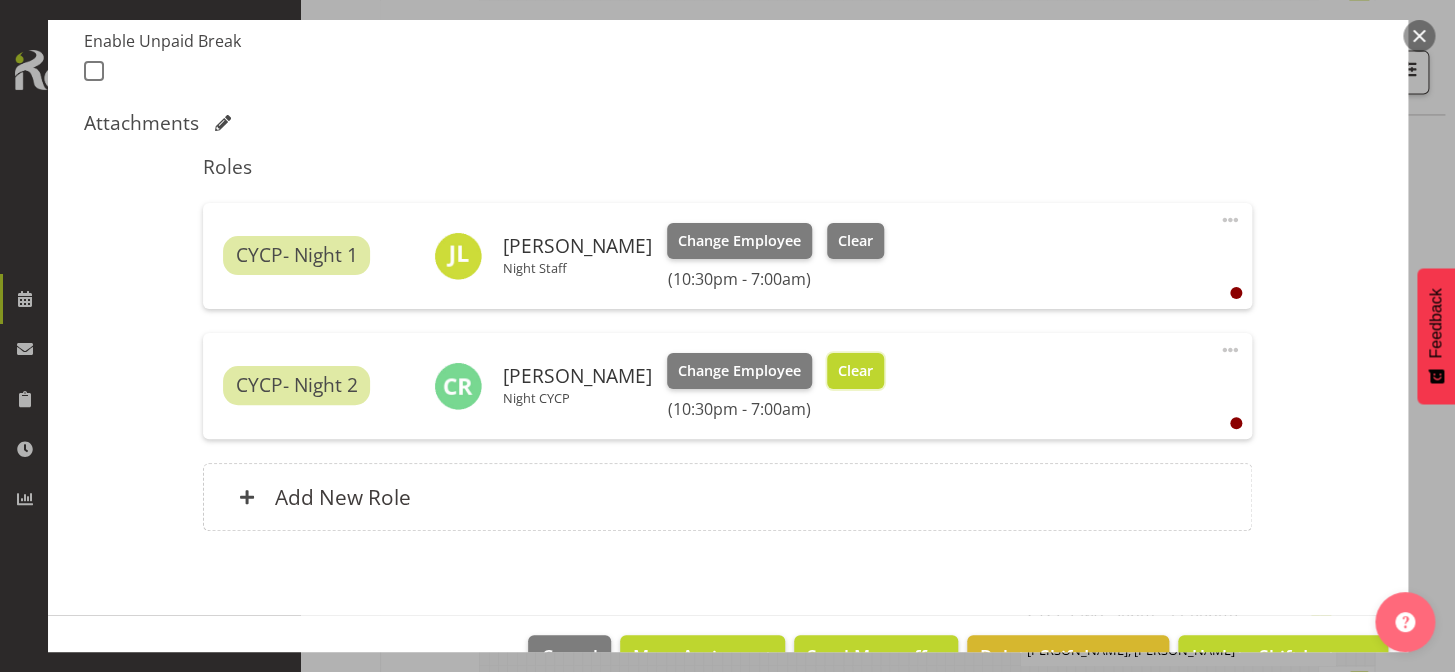 click on "Clear" at bounding box center (855, 371) 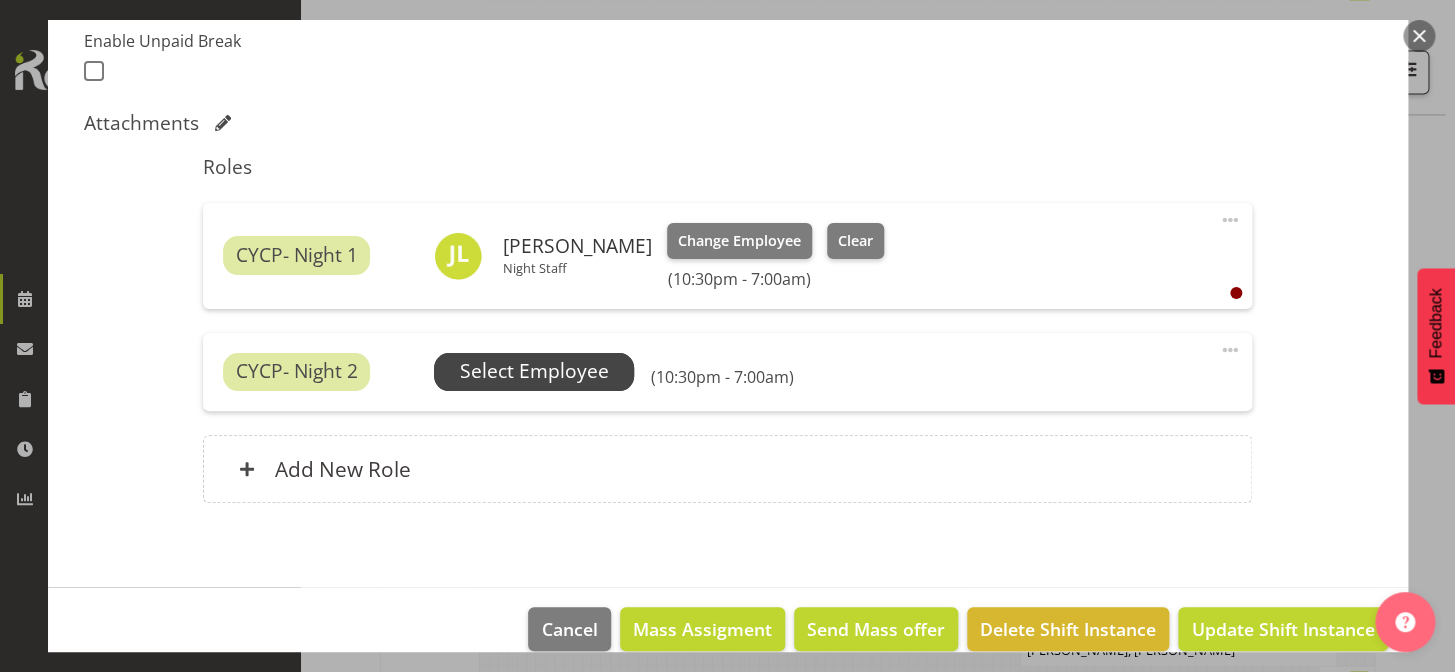 click on "Select Employee" at bounding box center [534, 371] 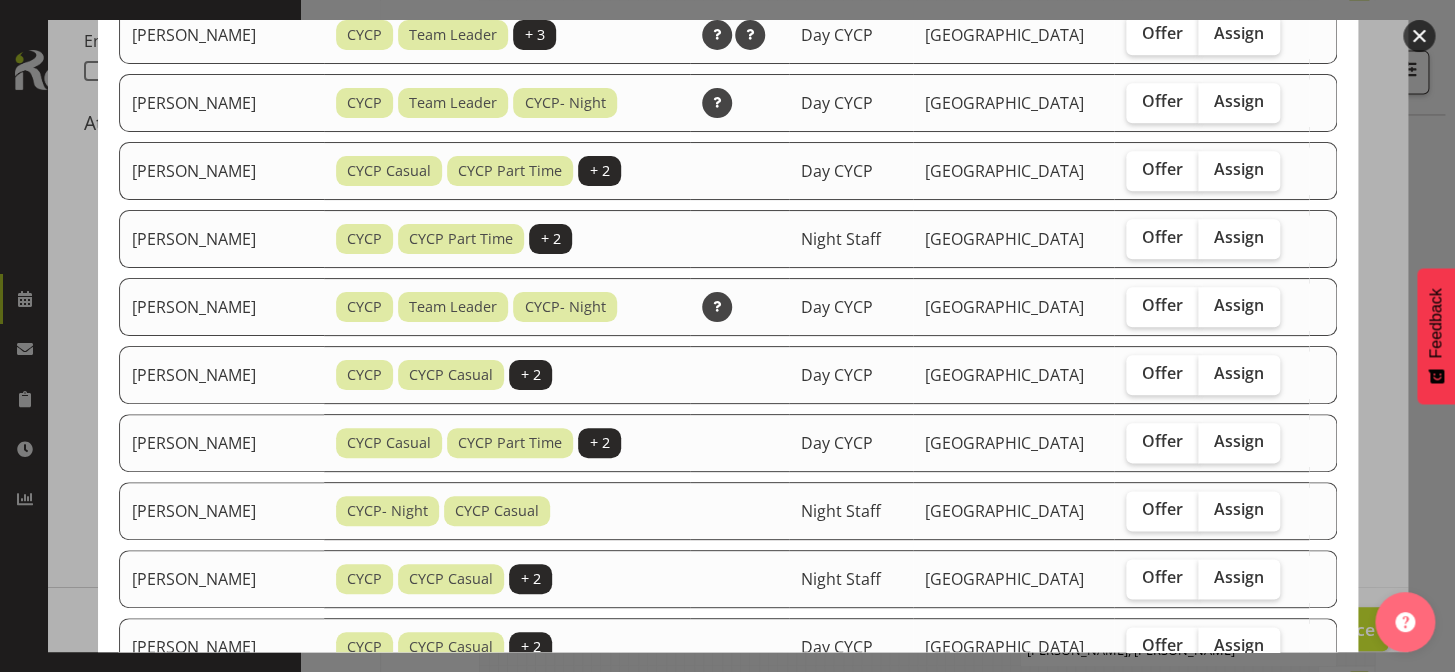 scroll, scrollTop: 760, scrollLeft: 0, axis: vertical 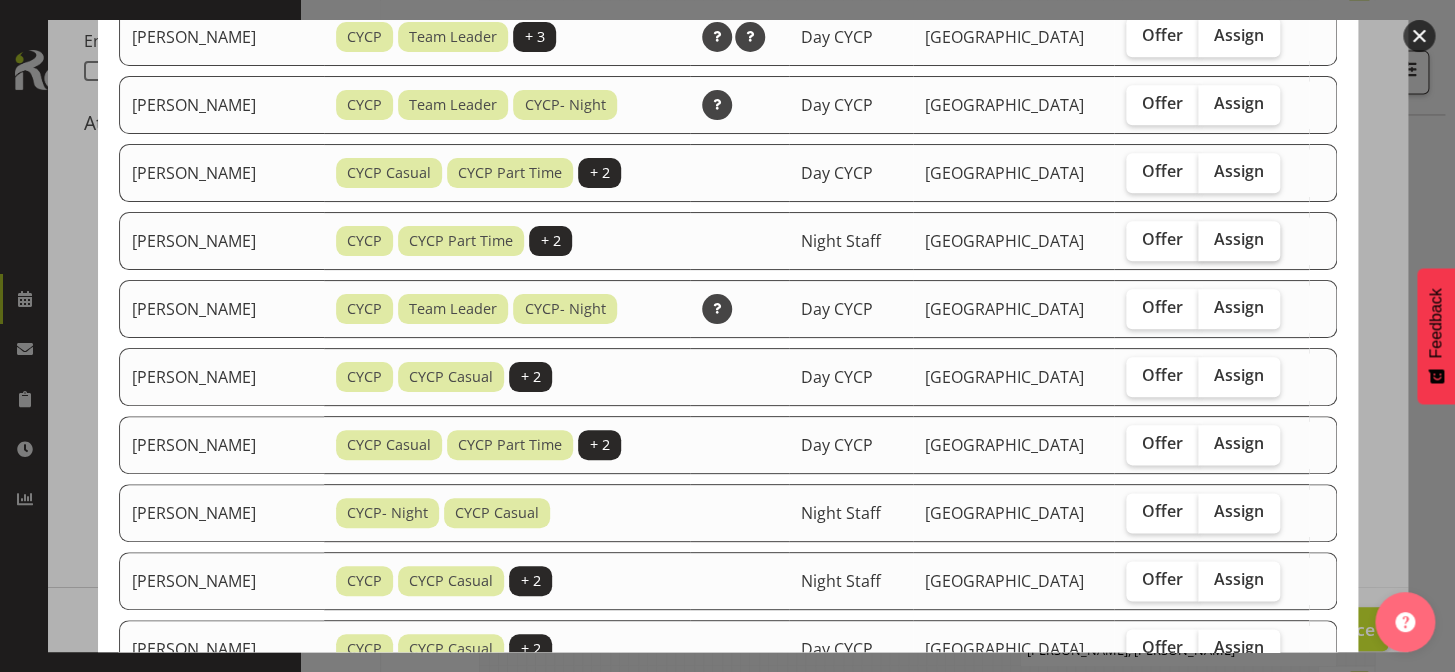 click on "Assign" at bounding box center [1239, 239] 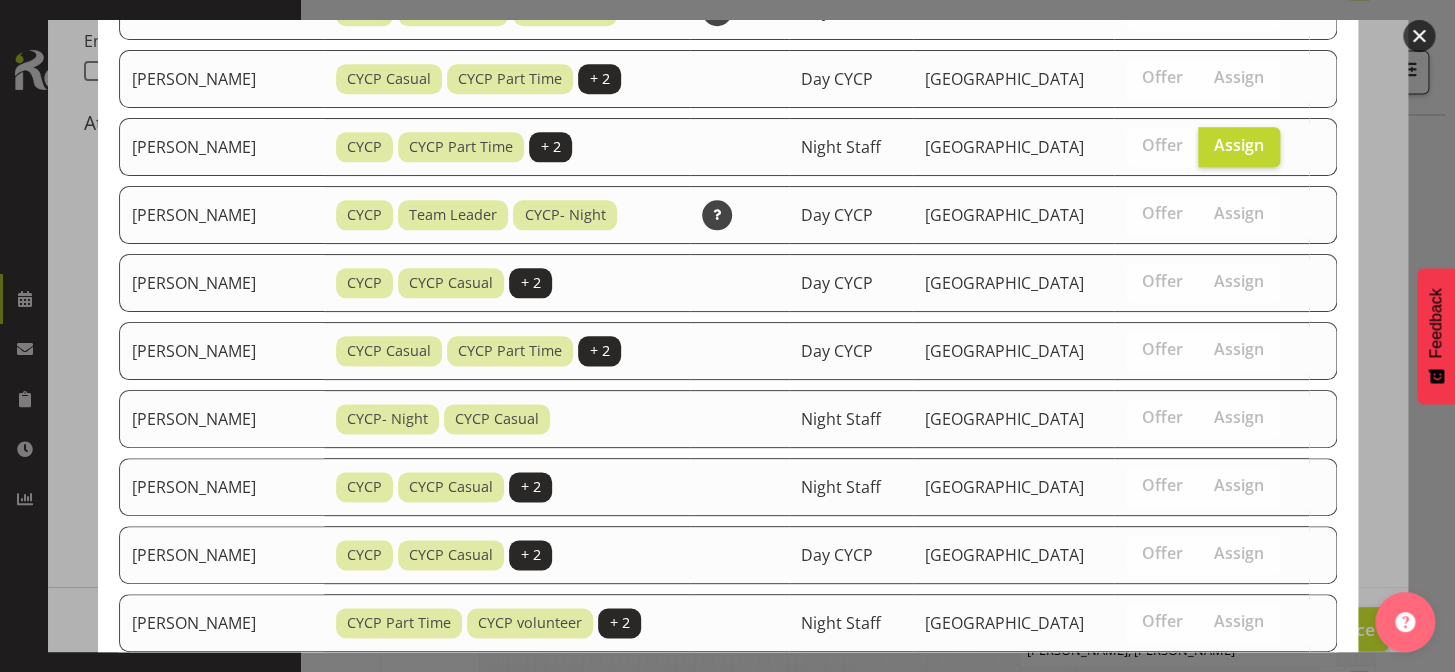 scroll, scrollTop: 1042, scrollLeft: 0, axis: vertical 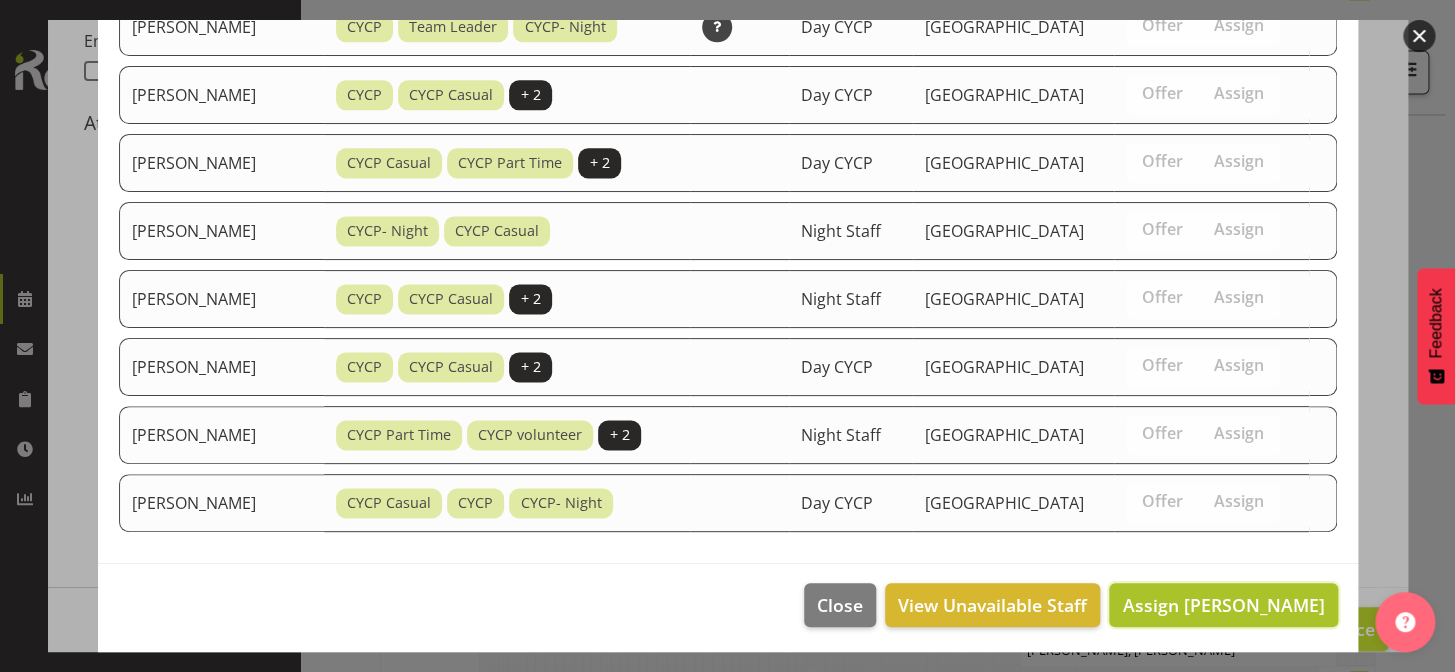 click on "Assign [PERSON_NAME]" at bounding box center (1223, 605) 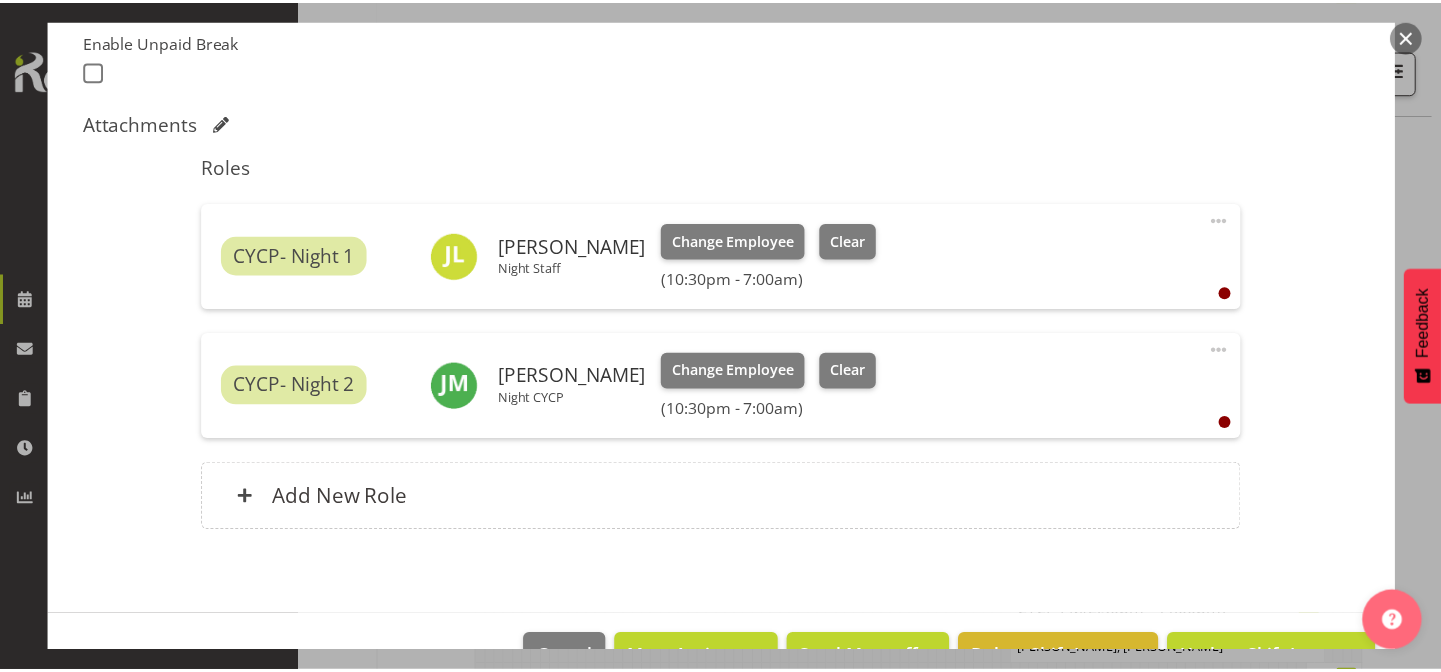 scroll, scrollTop: 1302, scrollLeft: 0, axis: vertical 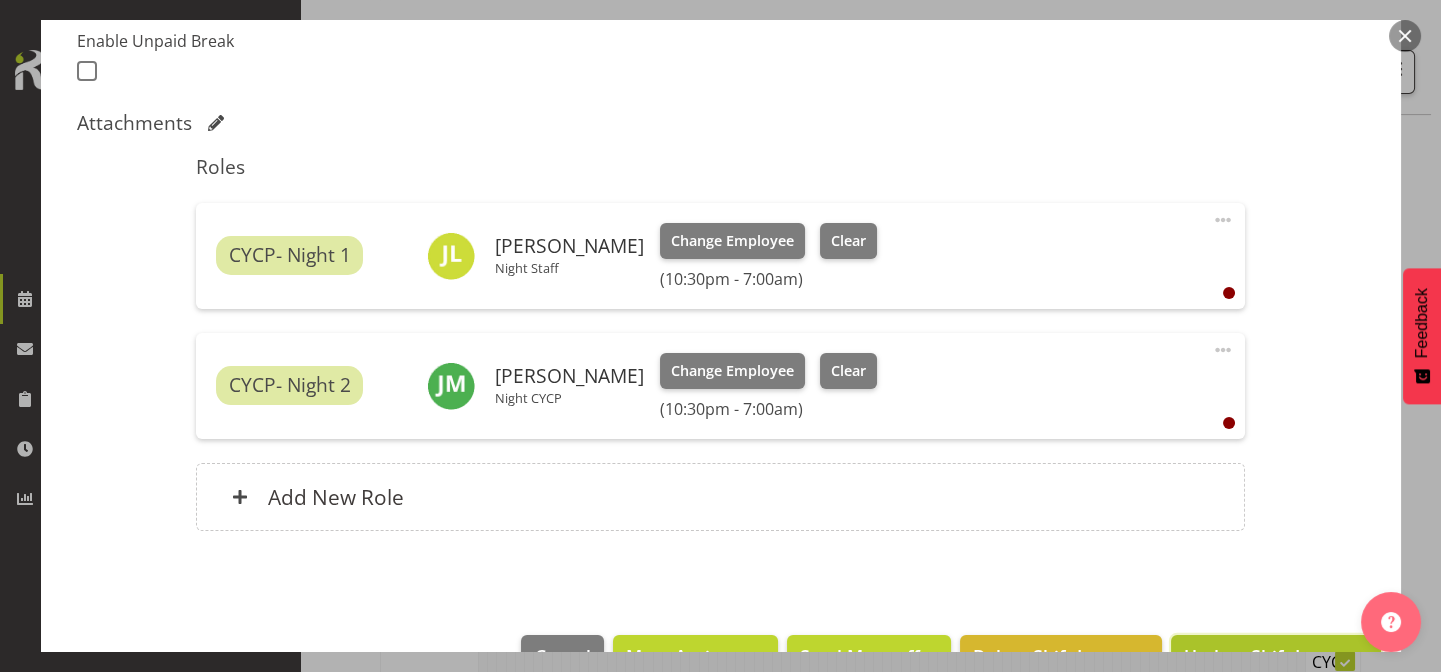 click on "Update Shift Instance" at bounding box center (1275, 656) 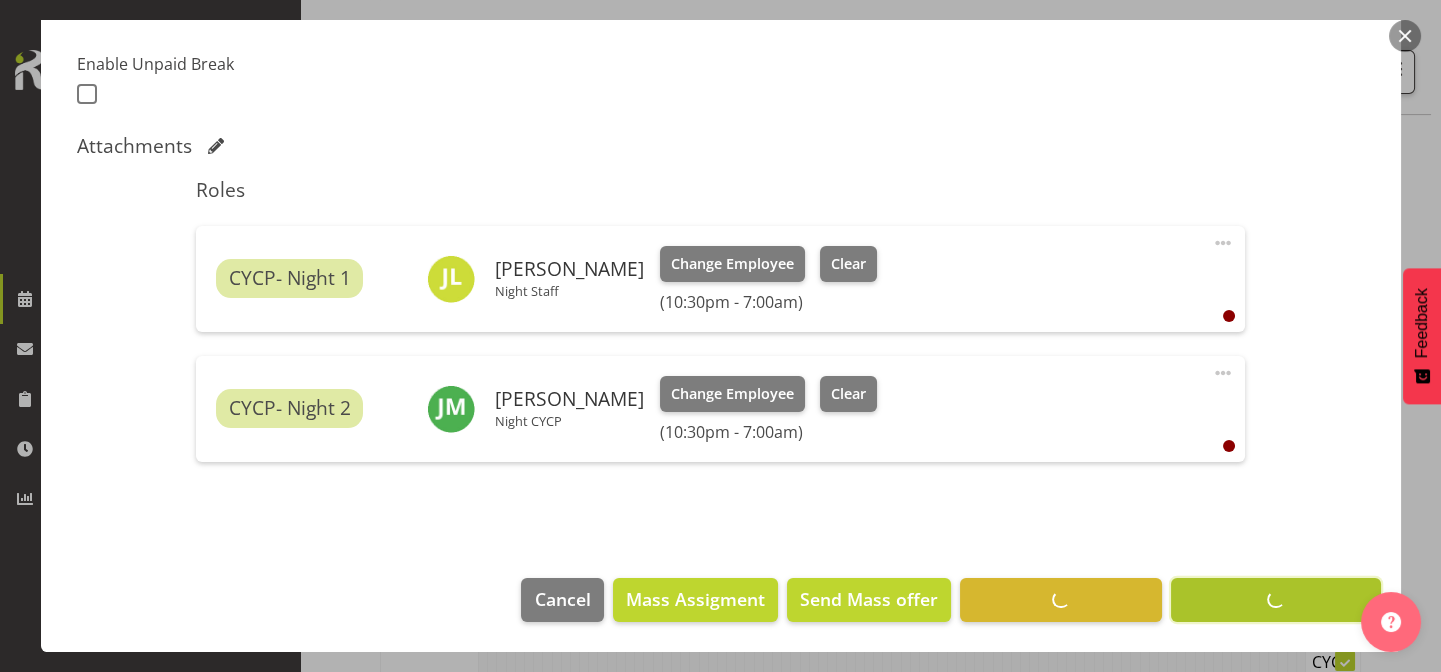 scroll, scrollTop: 520, scrollLeft: 0, axis: vertical 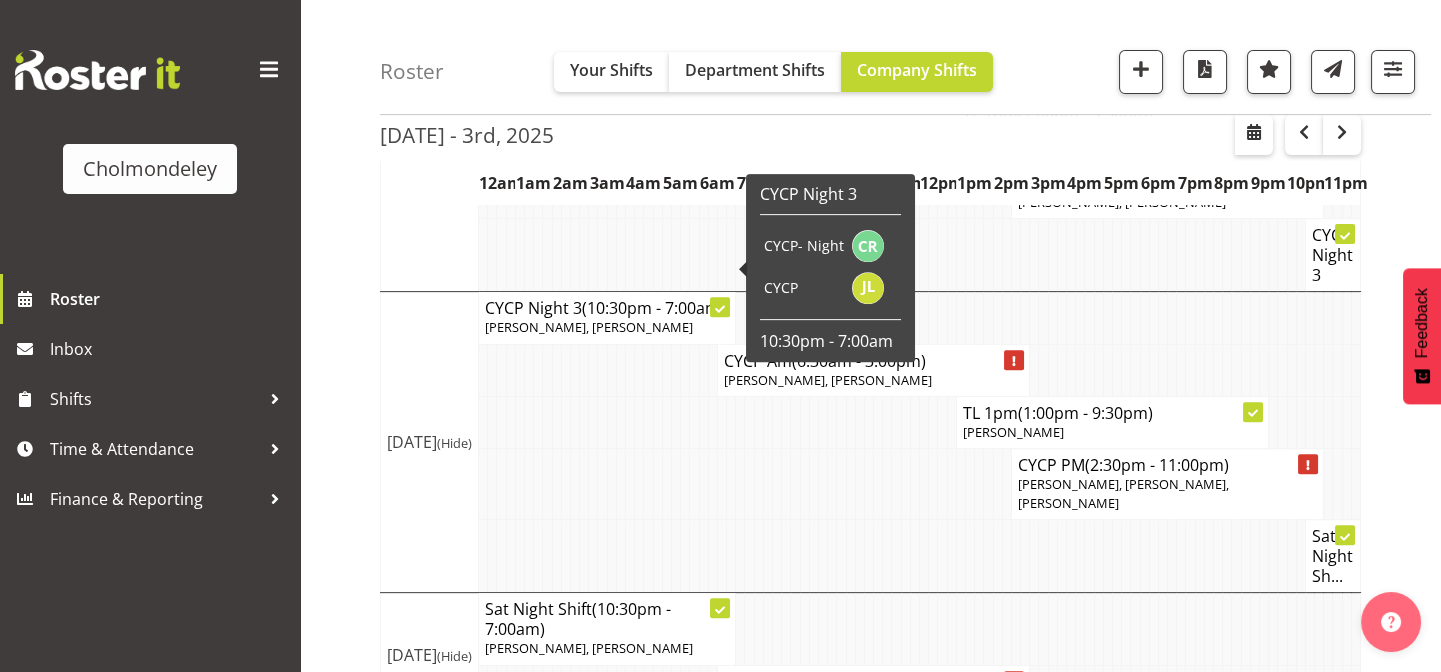 click 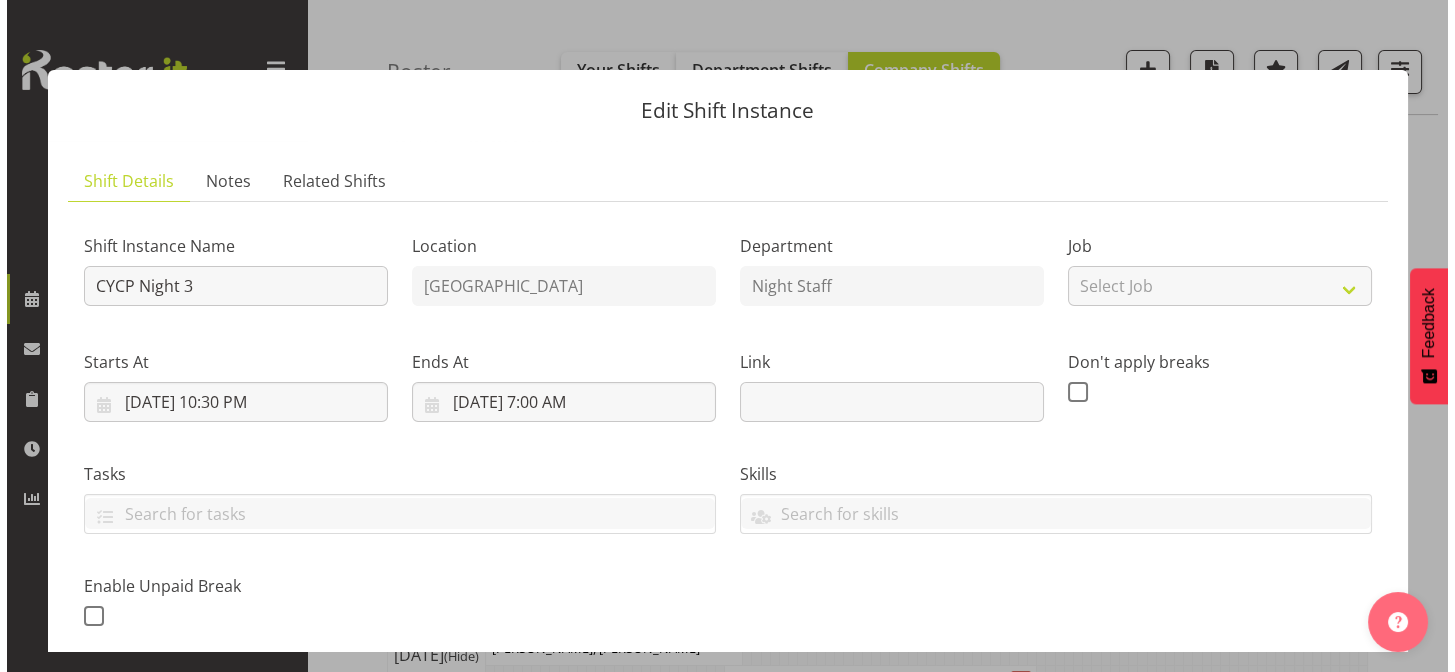 scroll, scrollTop: 1689, scrollLeft: 0, axis: vertical 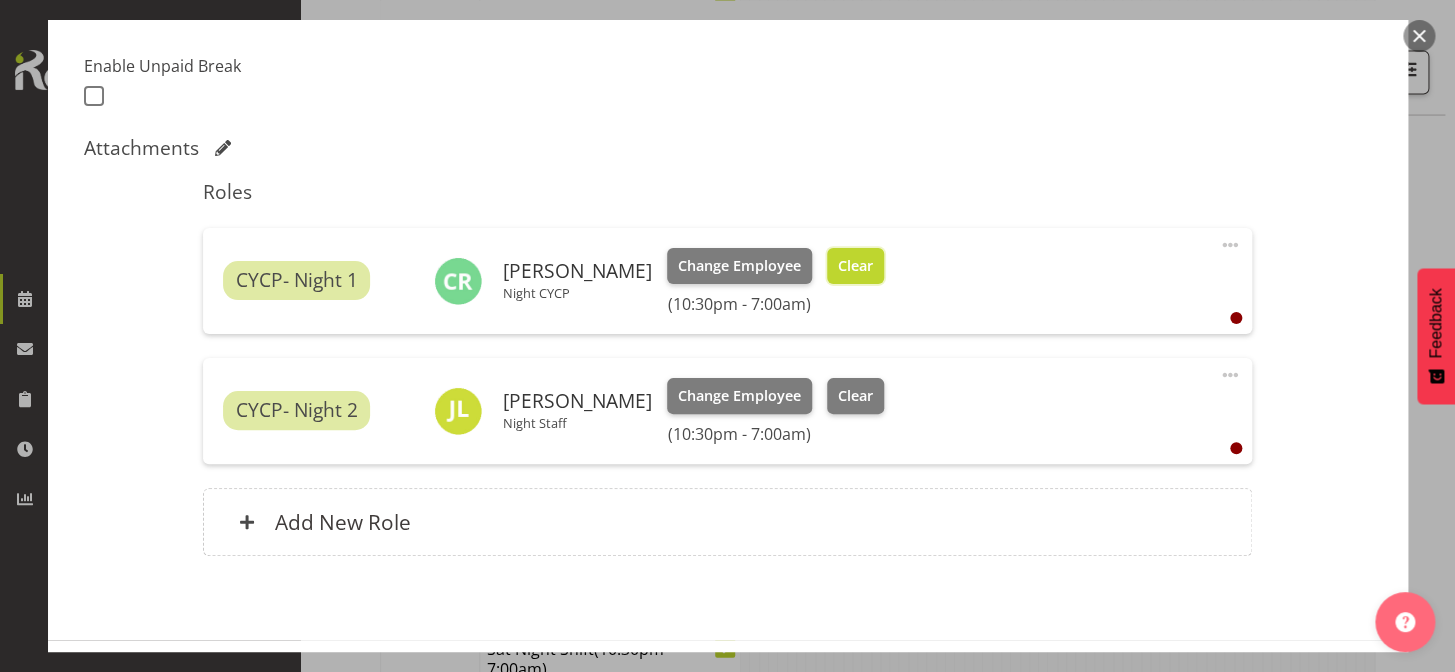 click on "Clear" at bounding box center [855, 266] 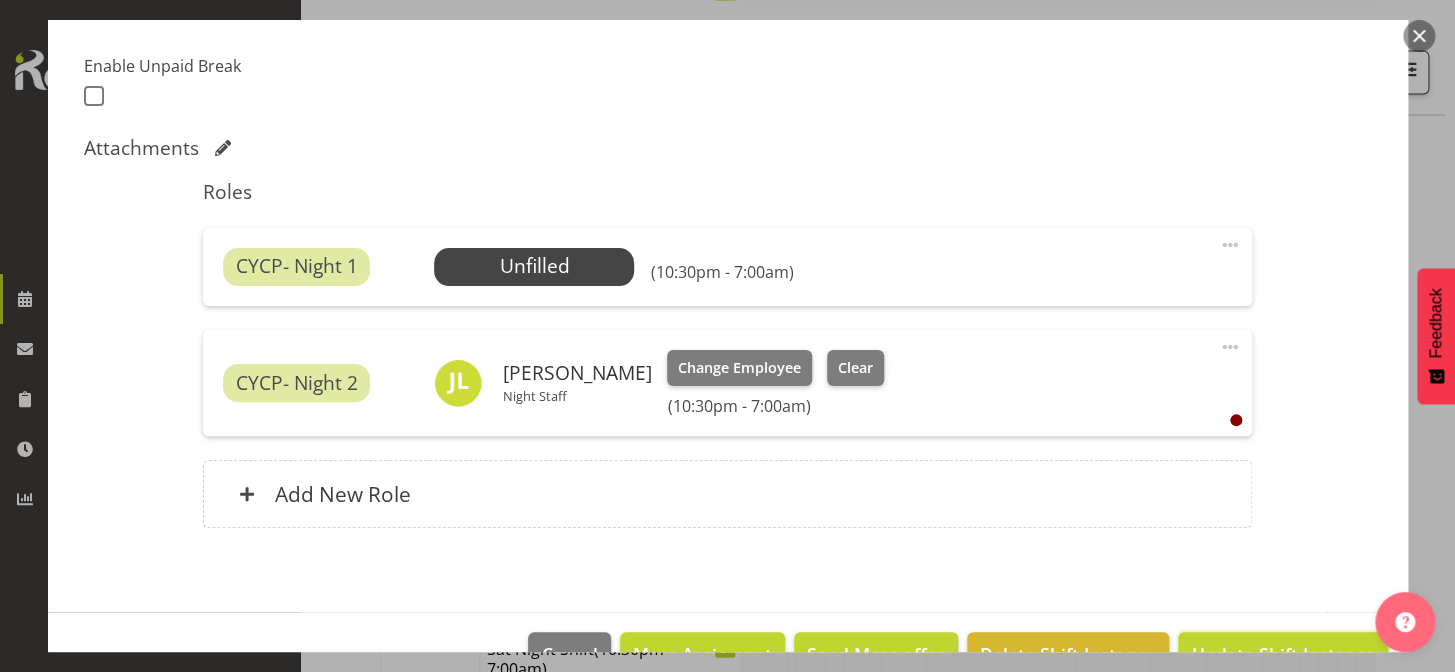 click on "Update Shift Instance" at bounding box center [1282, 654] 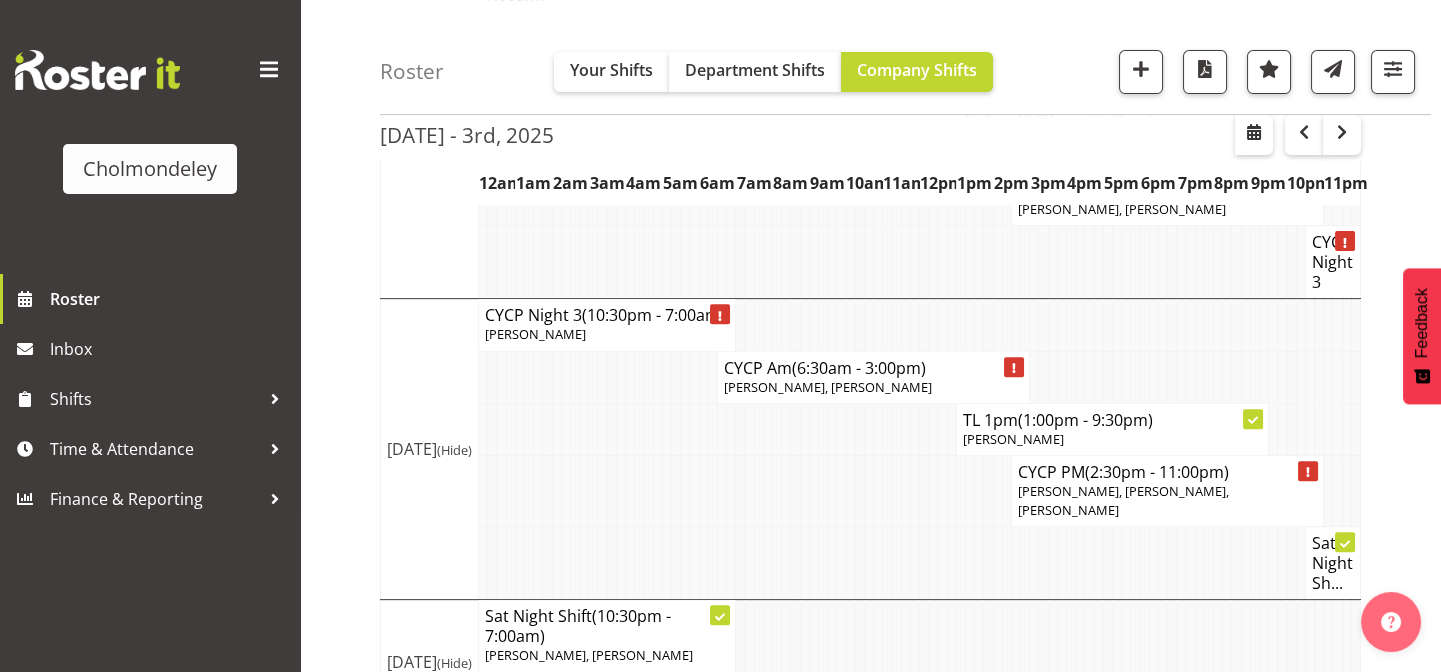 scroll, scrollTop: 1729, scrollLeft: 0, axis: vertical 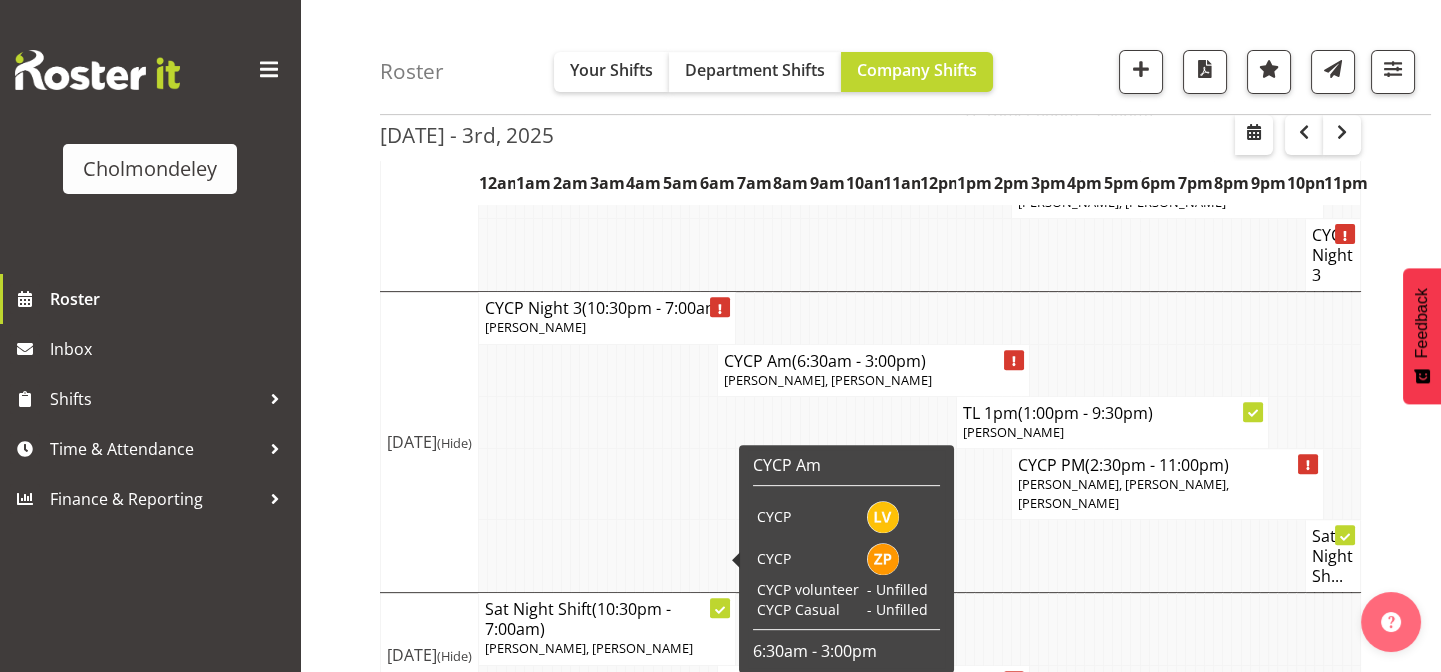 click 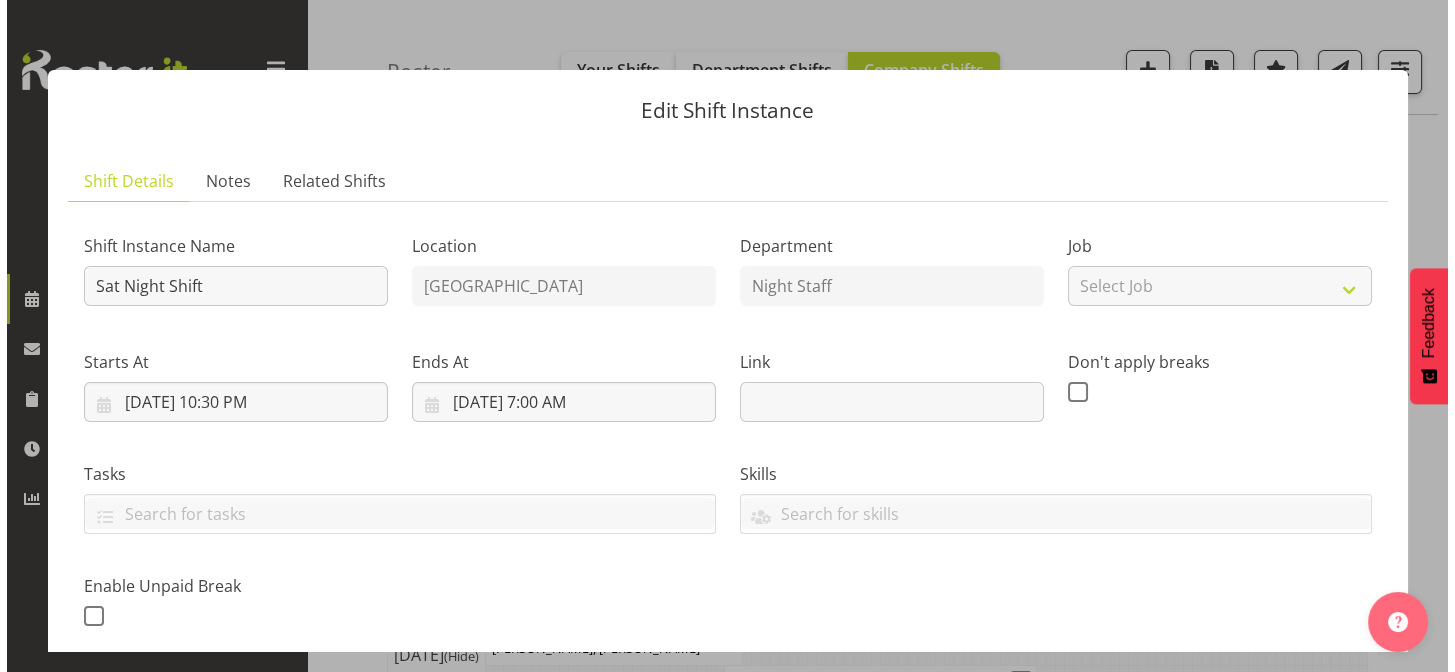 scroll, scrollTop: 1689, scrollLeft: 0, axis: vertical 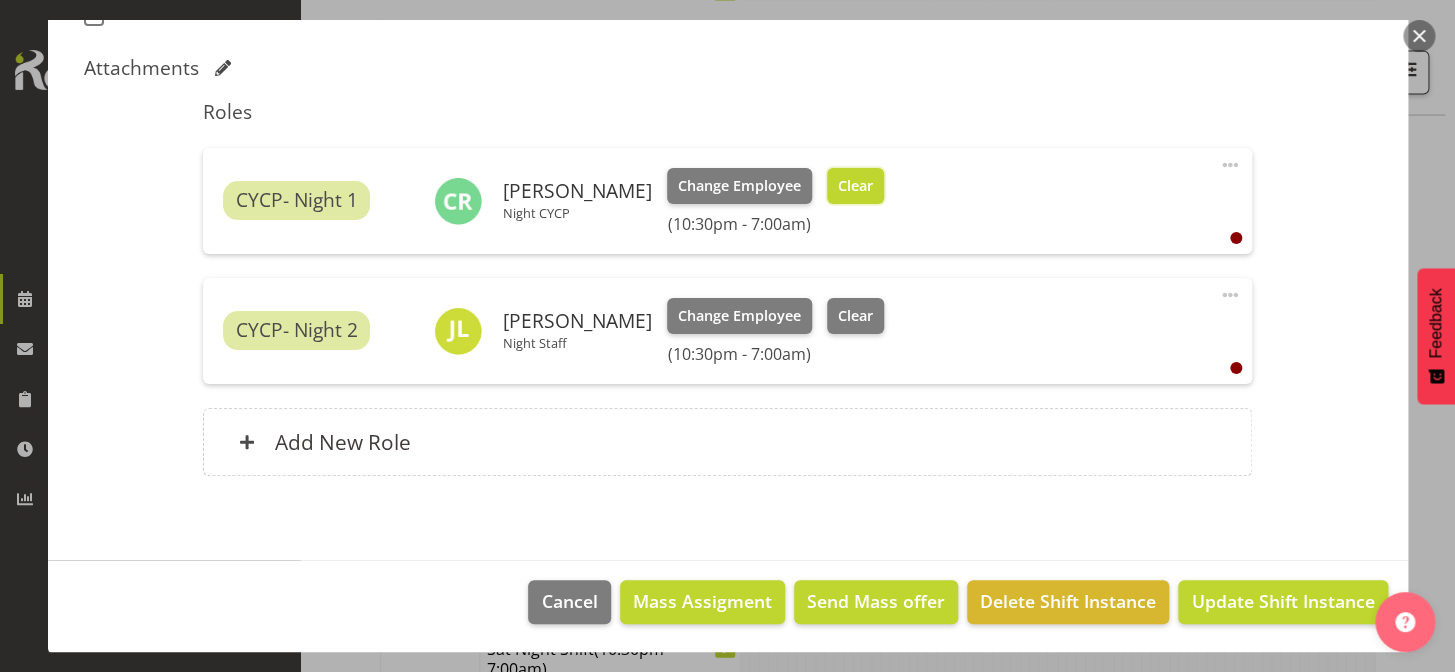 click on "Clear" at bounding box center [855, 186] 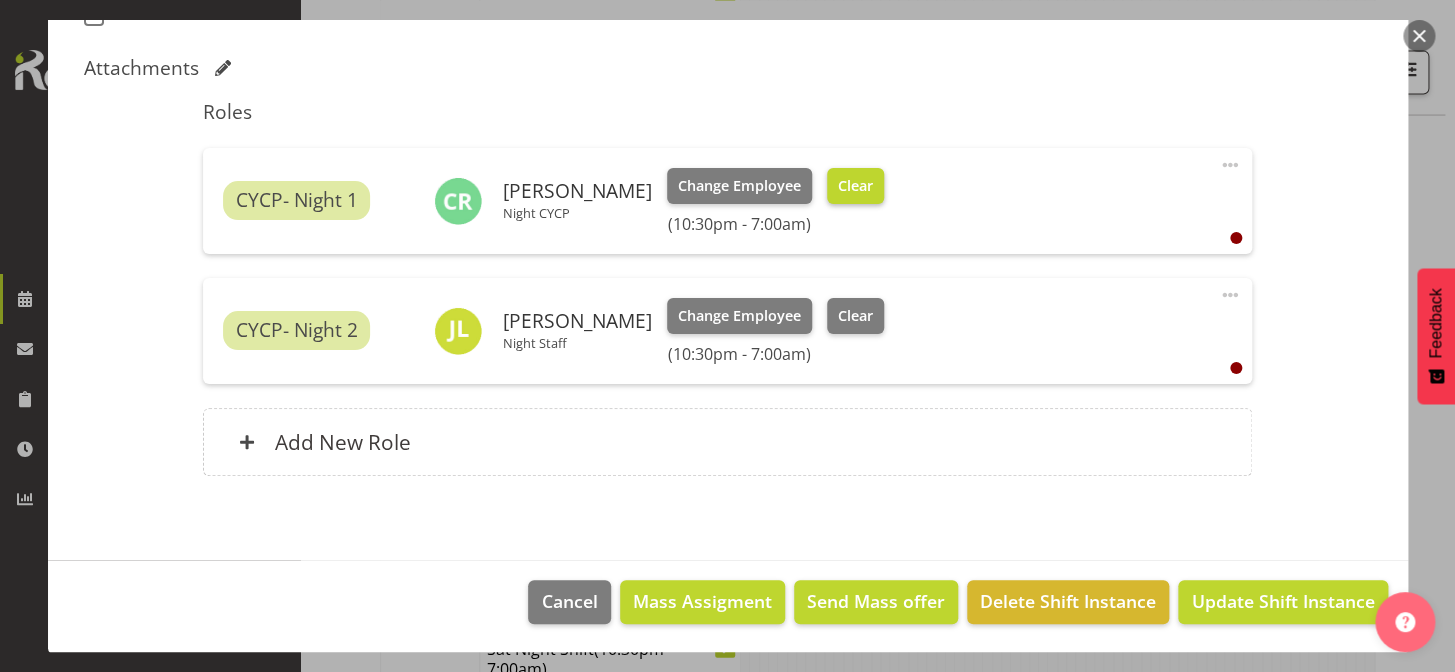 scroll, scrollTop: 572, scrollLeft: 0, axis: vertical 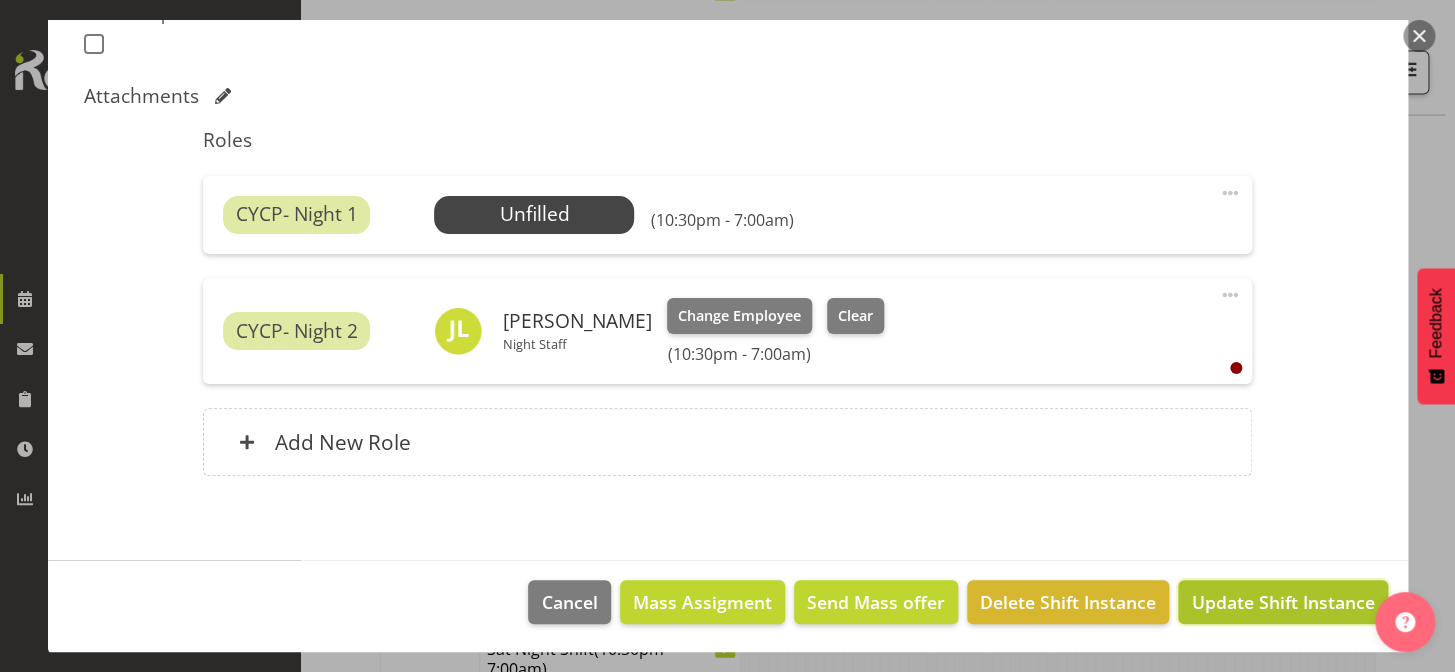 click on "Update Shift Instance" at bounding box center [1282, 602] 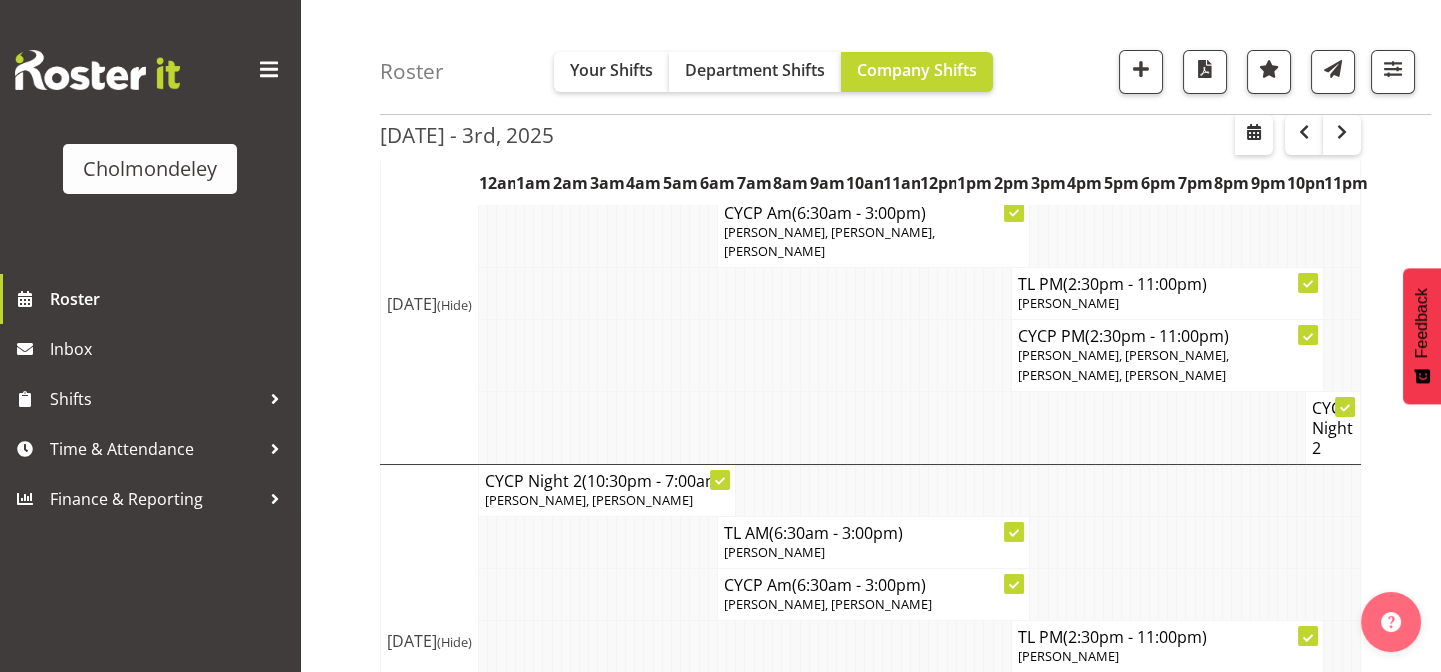 scroll, scrollTop: 0, scrollLeft: 0, axis: both 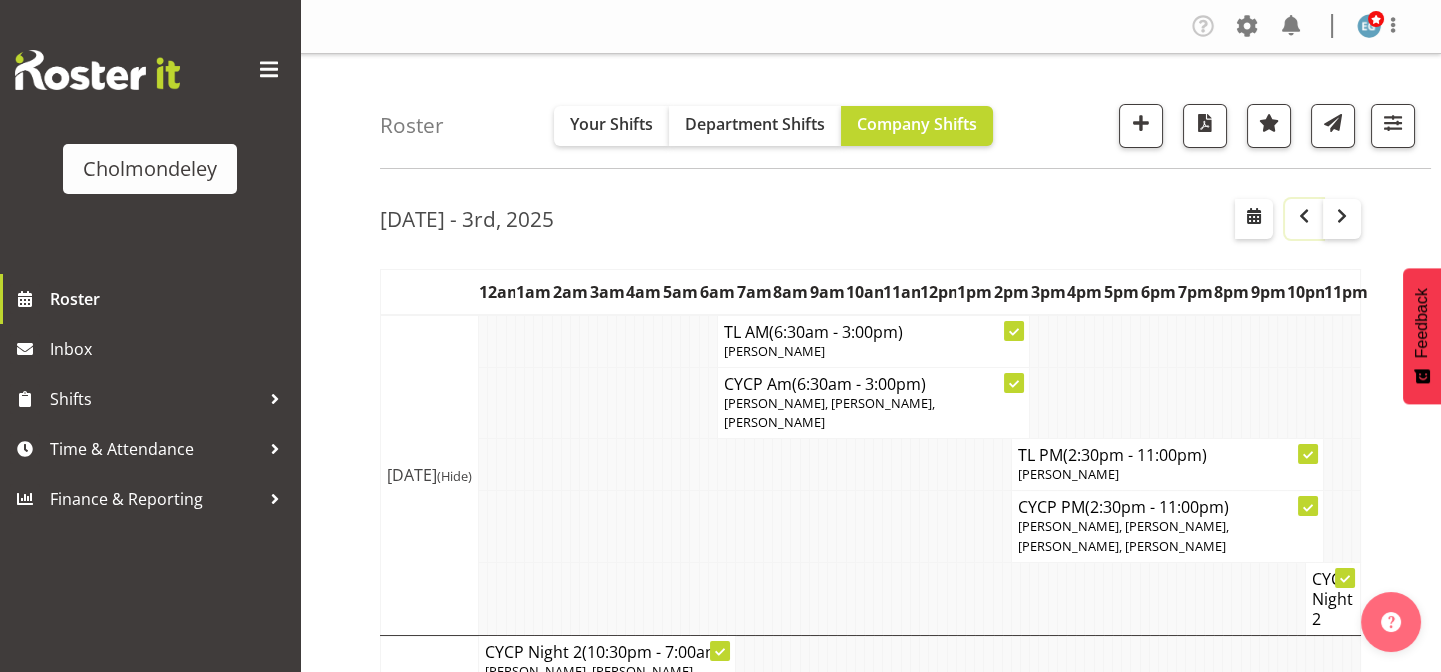click at bounding box center [1304, 219] 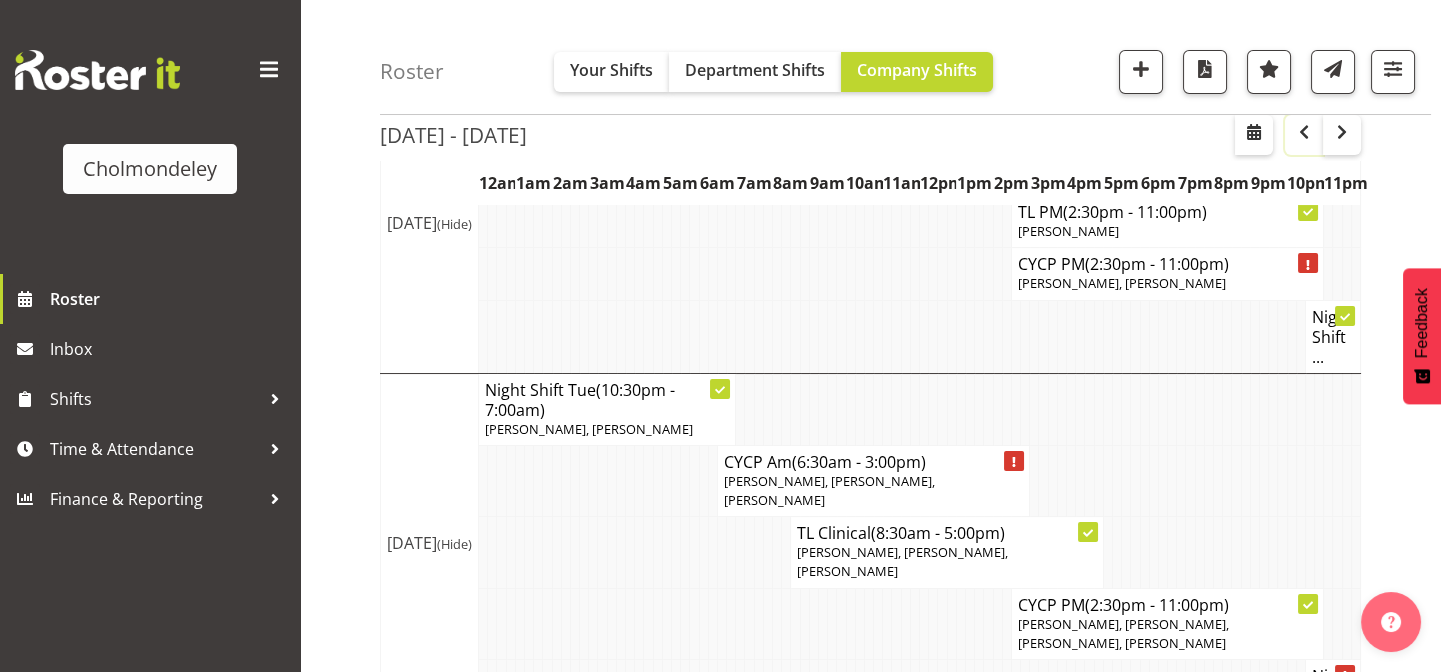 scroll, scrollTop: 148, scrollLeft: 0, axis: vertical 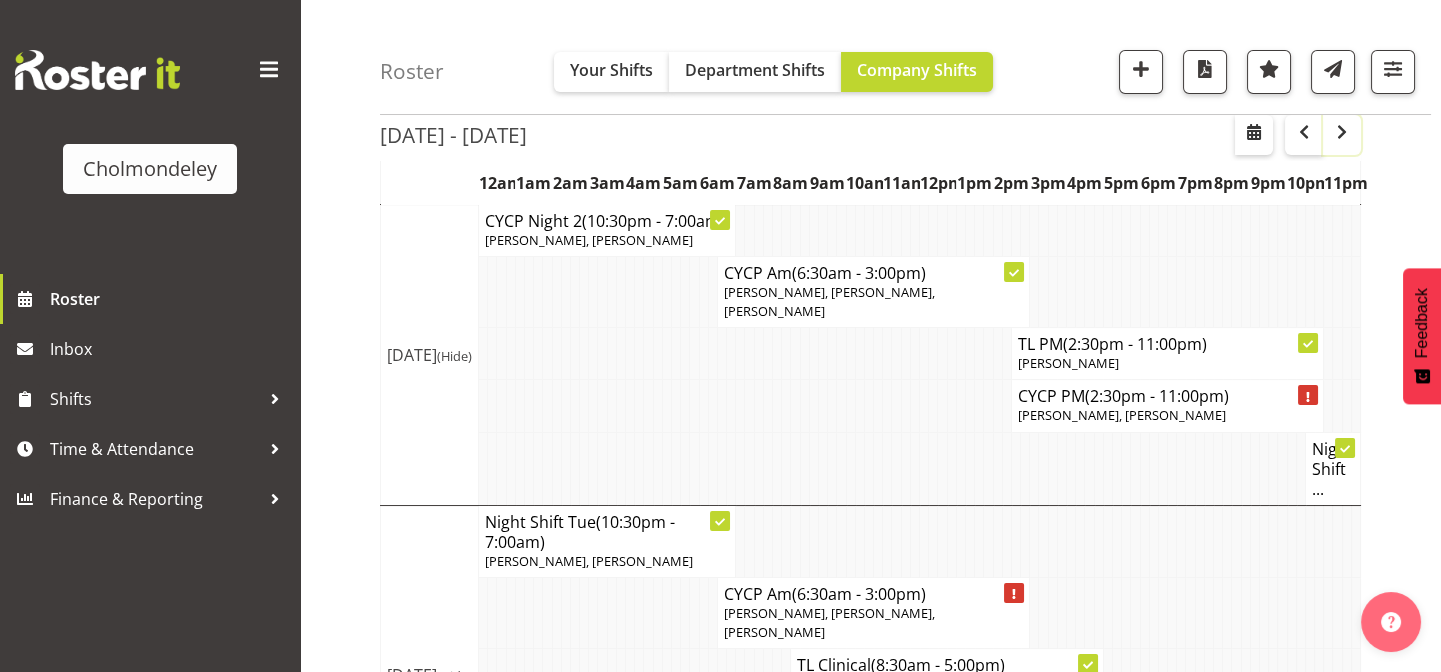 click at bounding box center [1342, 132] 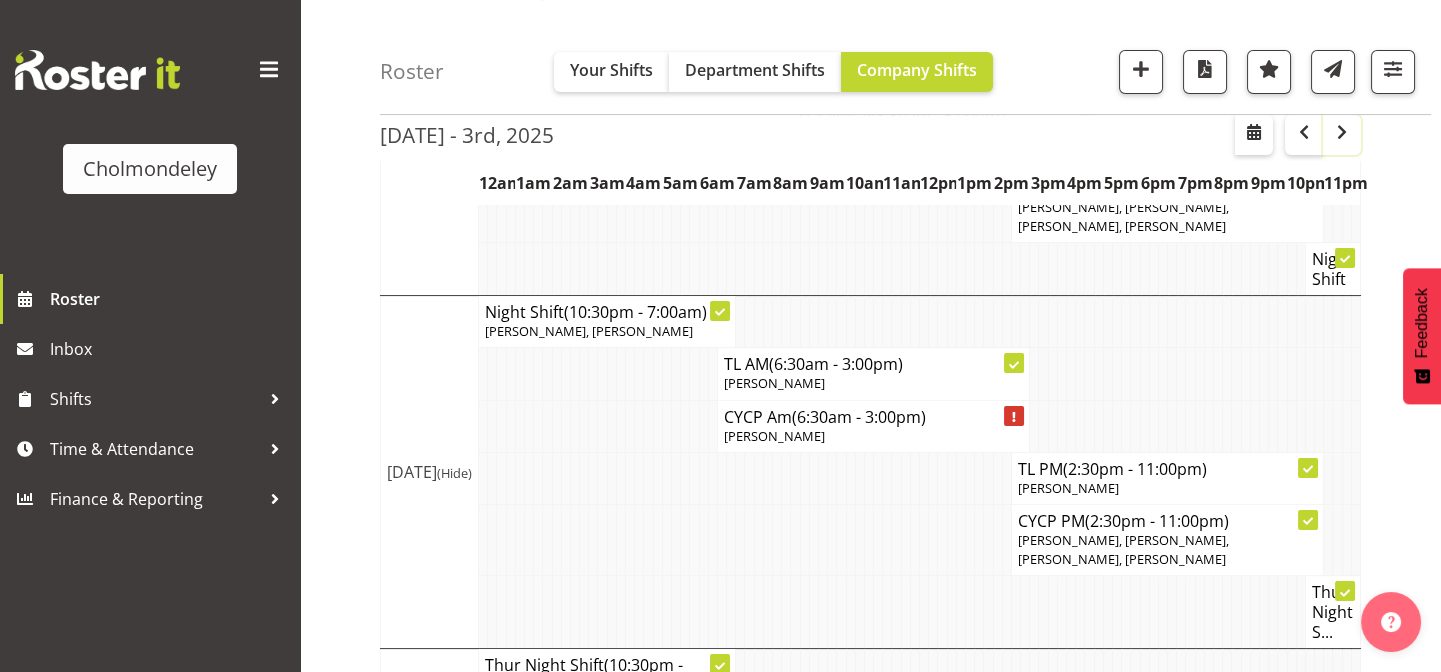 scroll, scrollTop: 1046, scrollLeft: 0, axis: vertical 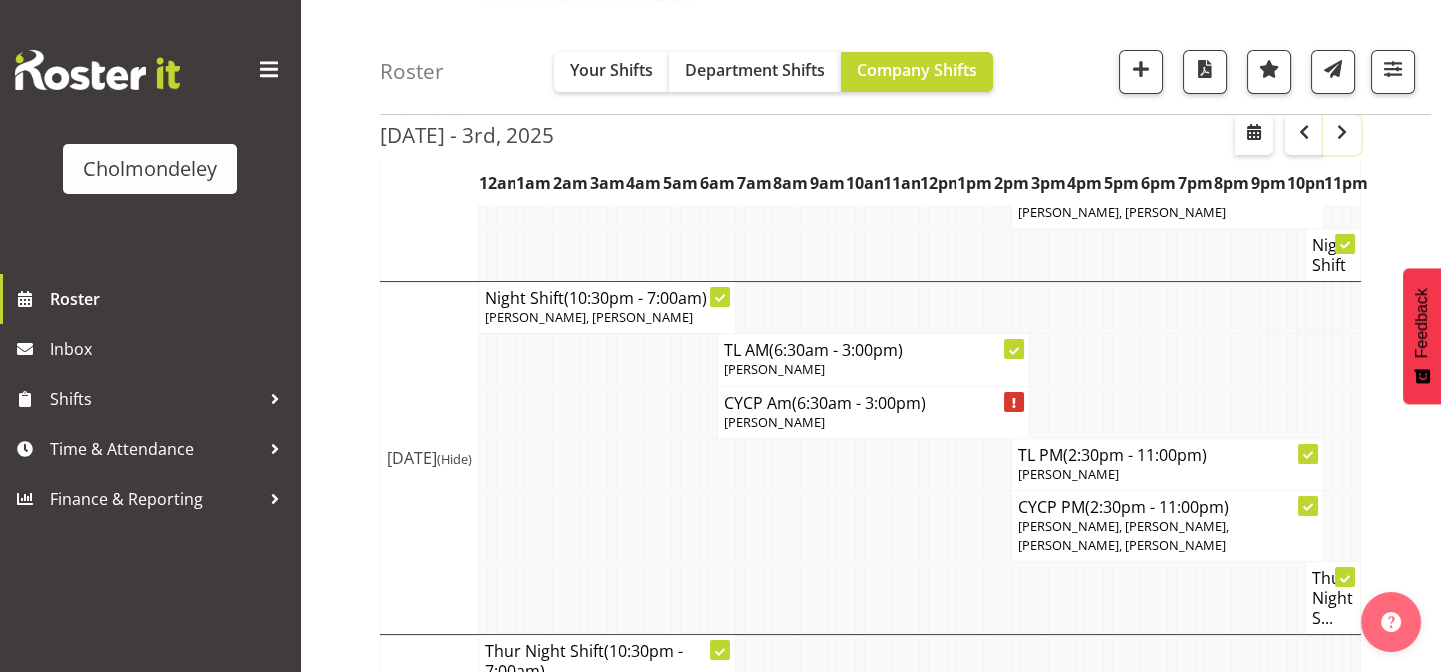 type 